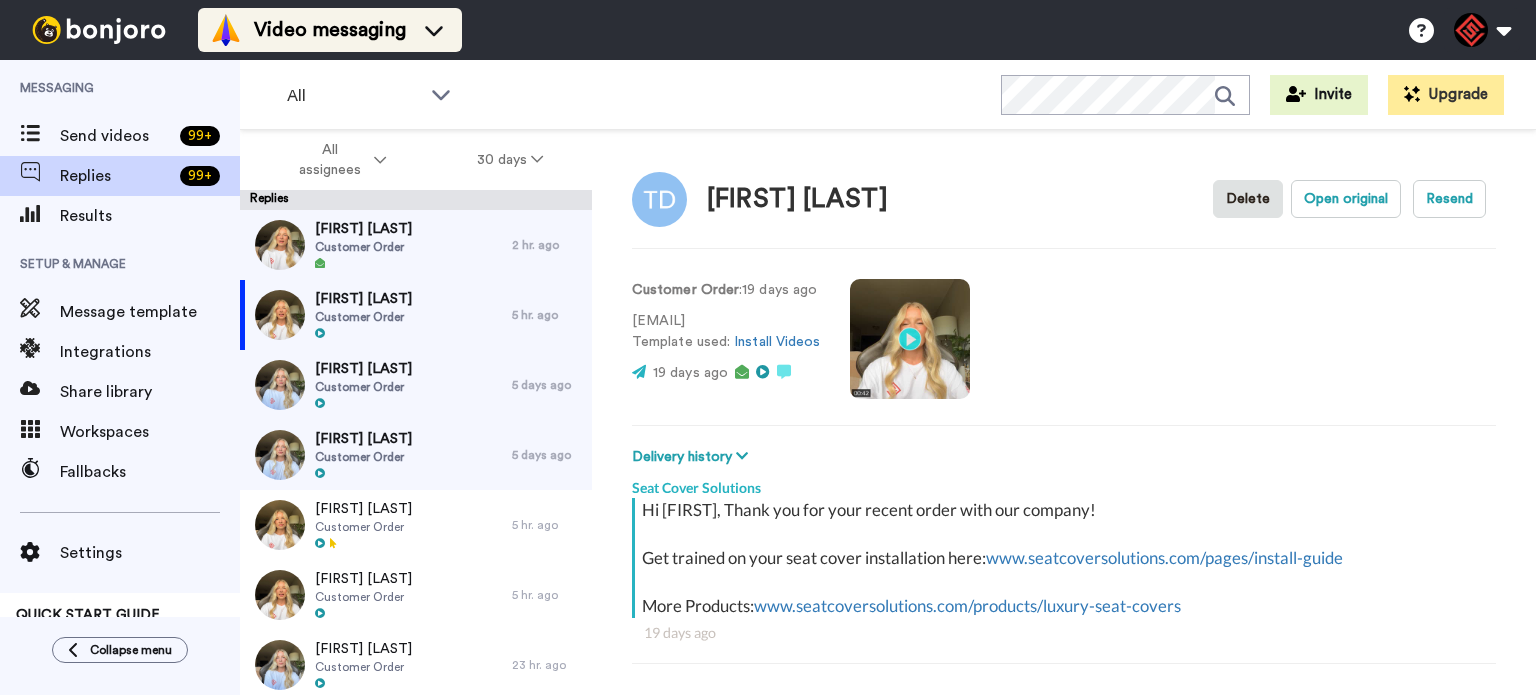 scroll, scrollTop: 0, scrollLeft: 0, axis: both 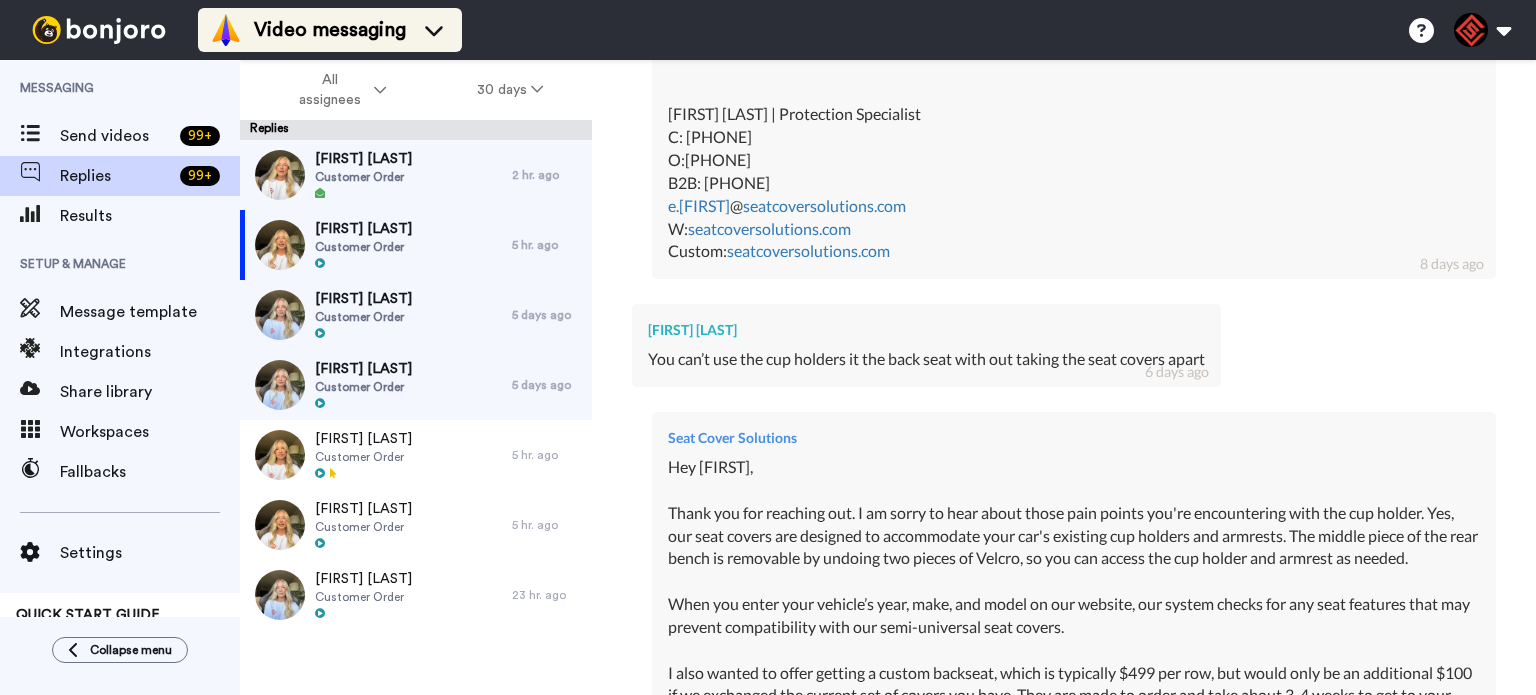 type on "x" 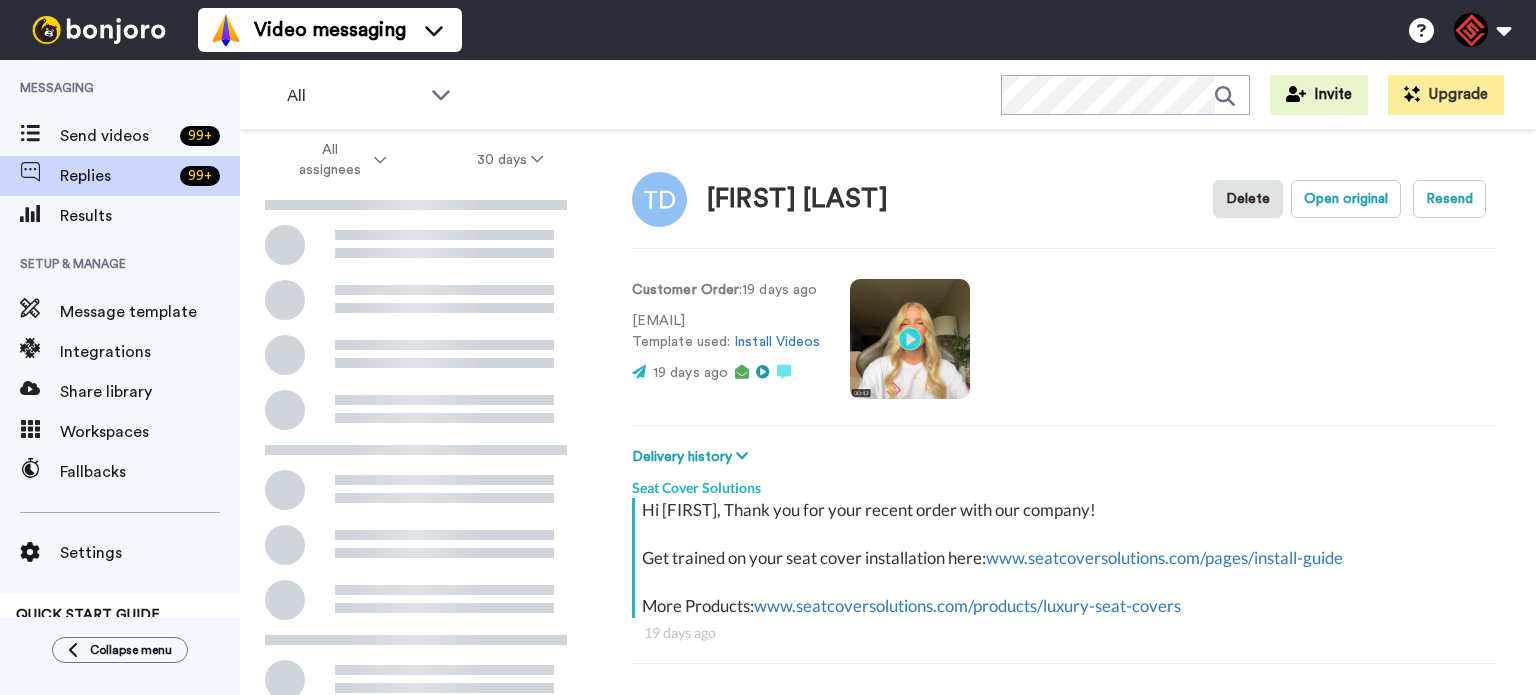 scroll, scrollTop: 0, scrollLeft: 0, axis: both 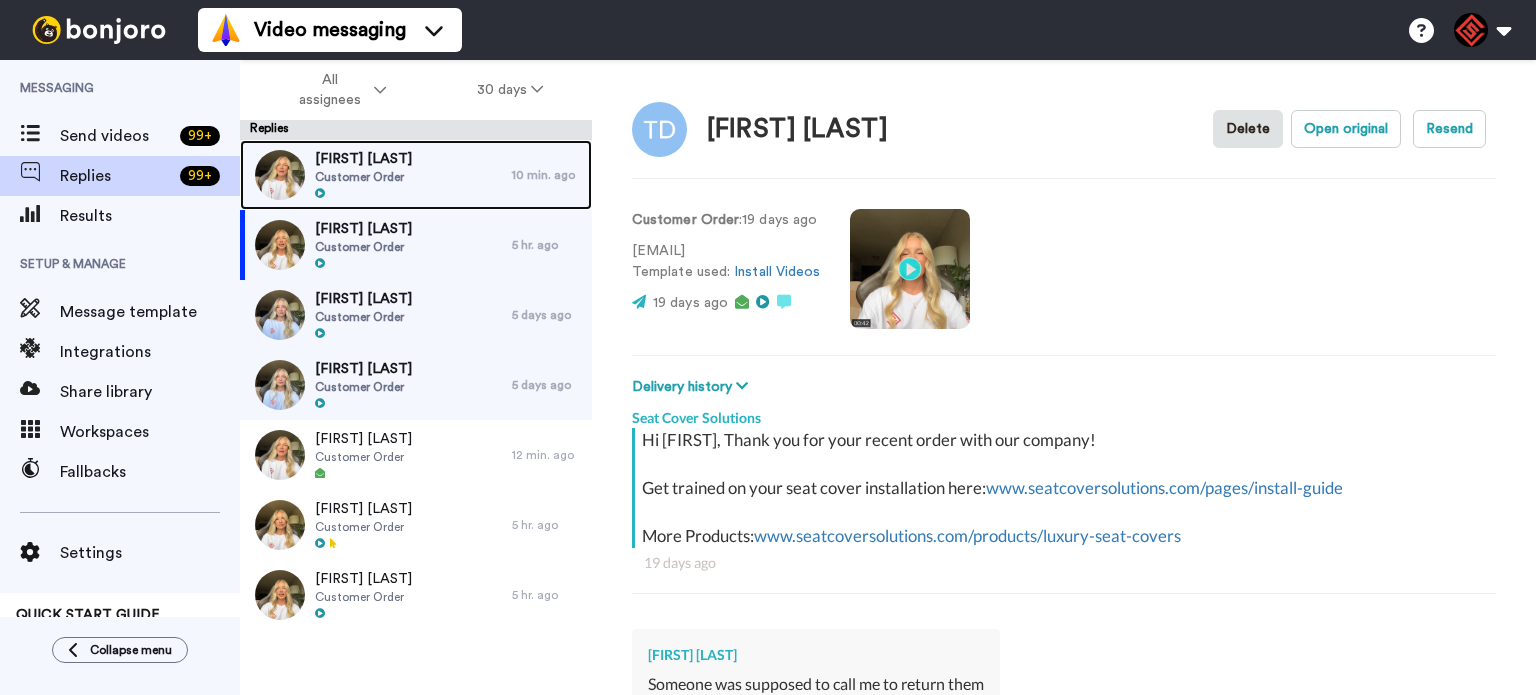 click on "Dwayne Leal Customer Order" at bounding box center [376, 175] 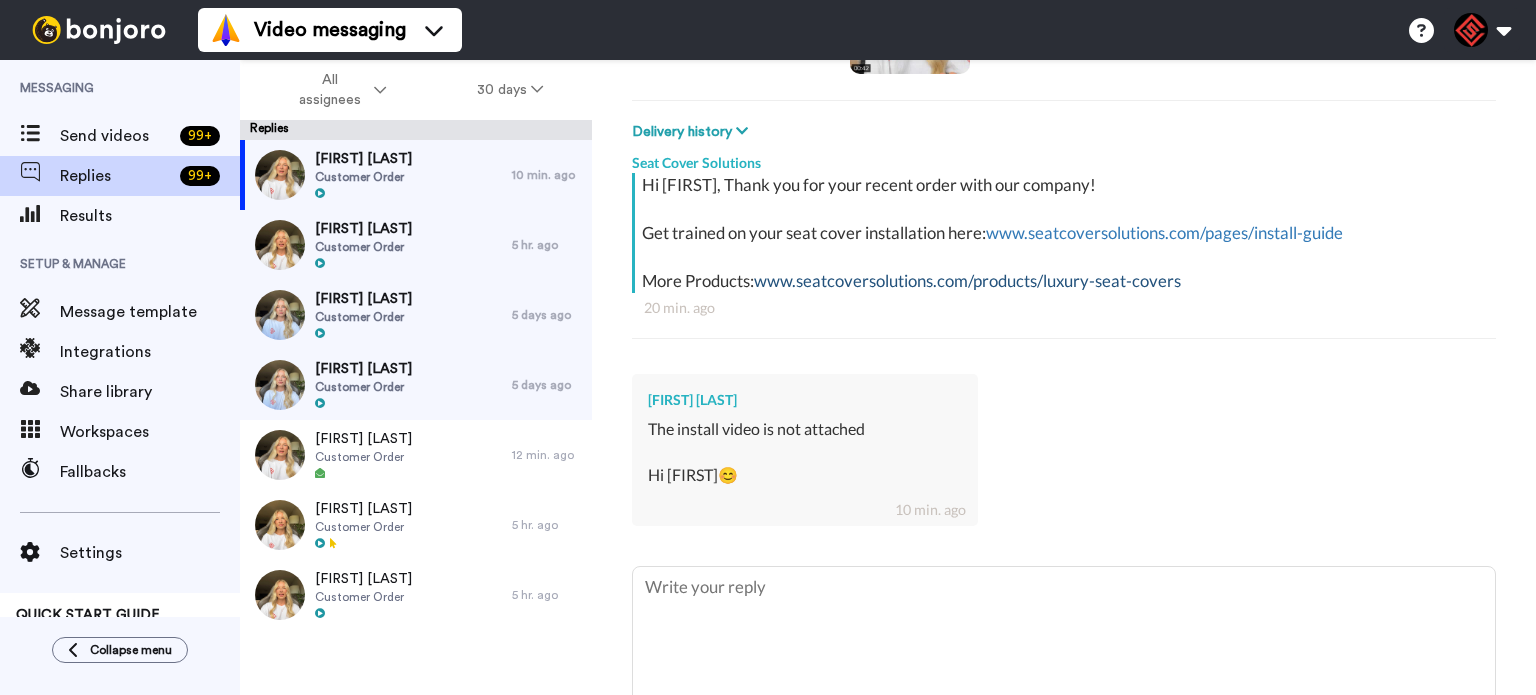 scroll, scrollTop: 300, scrollLeft: 0, axis: vertical 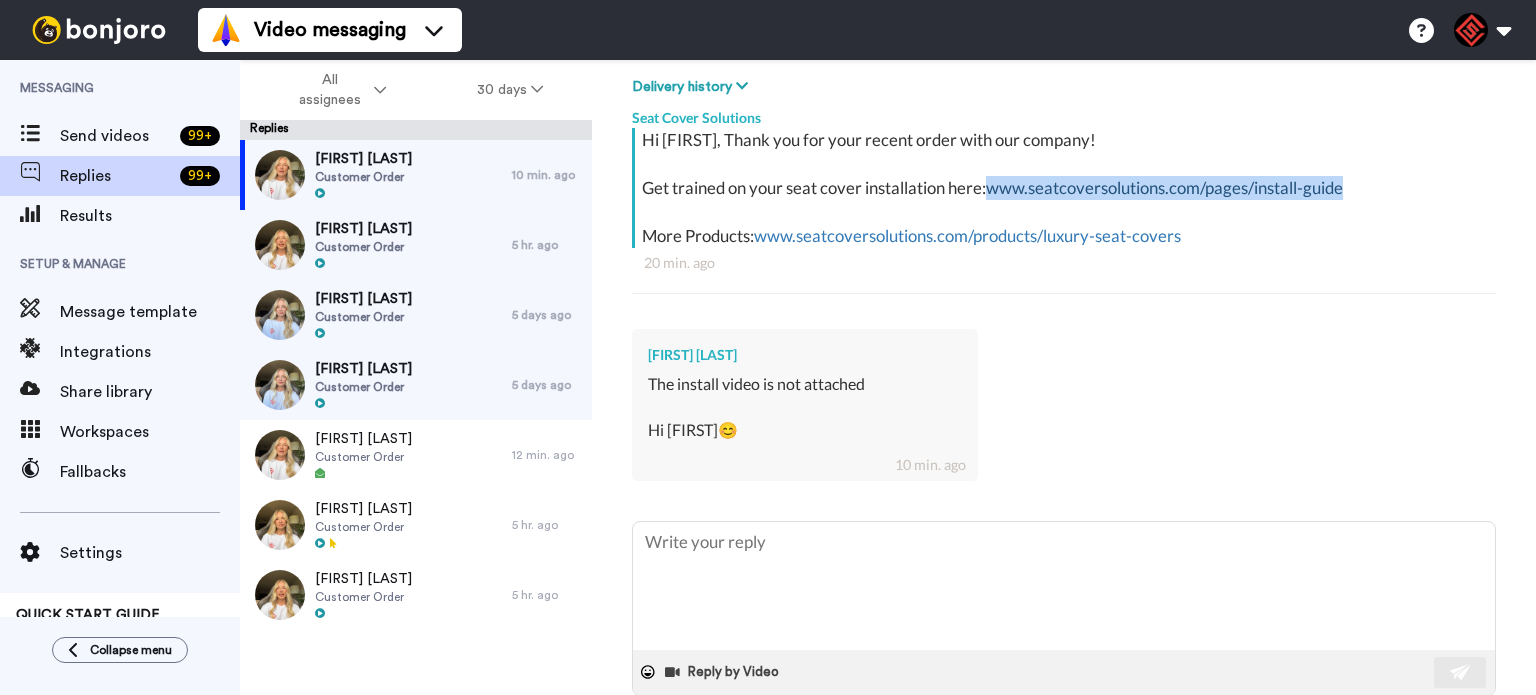 drag, startPoint x: 1381, startPoint y: 183, endPoint x: 993, endPoint y: 184, distance: 388.00128 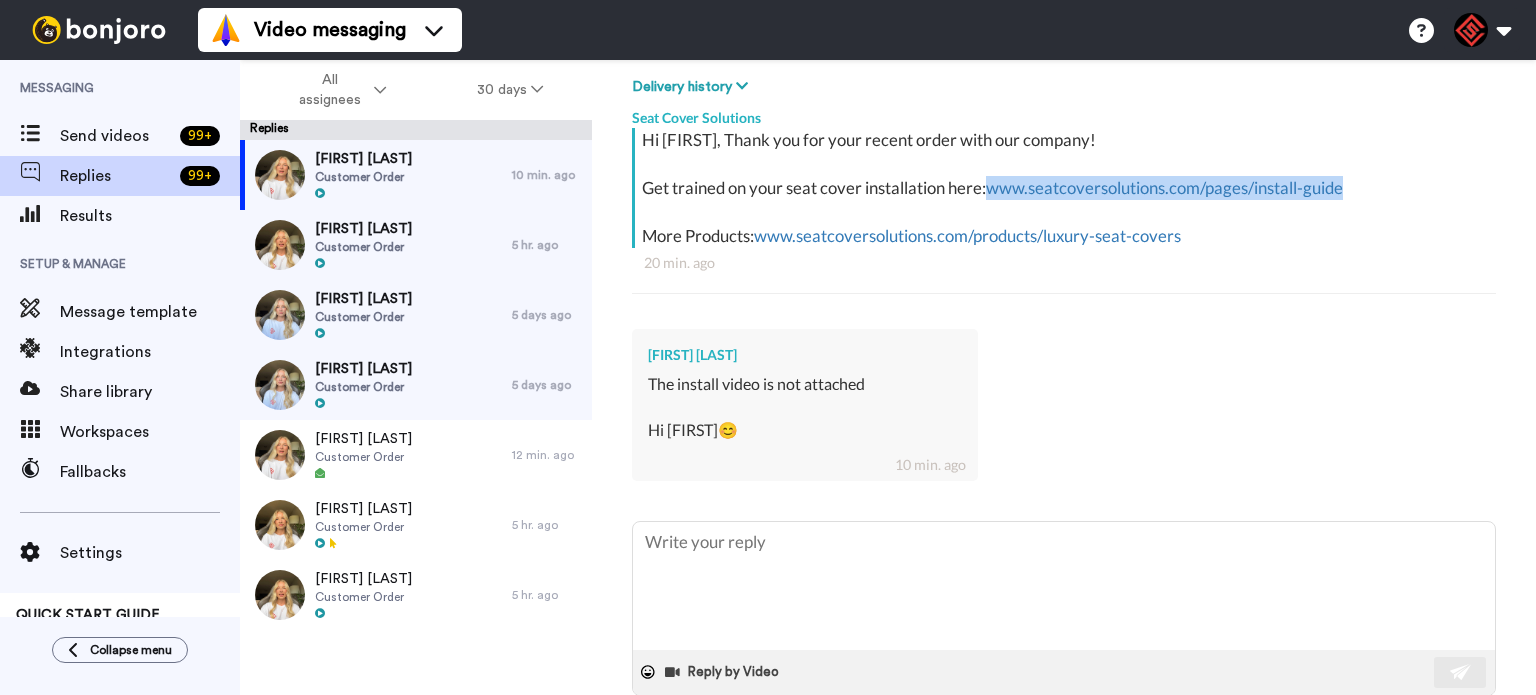 copy on "www.seatcoversolutions.com/pages/install-guide" 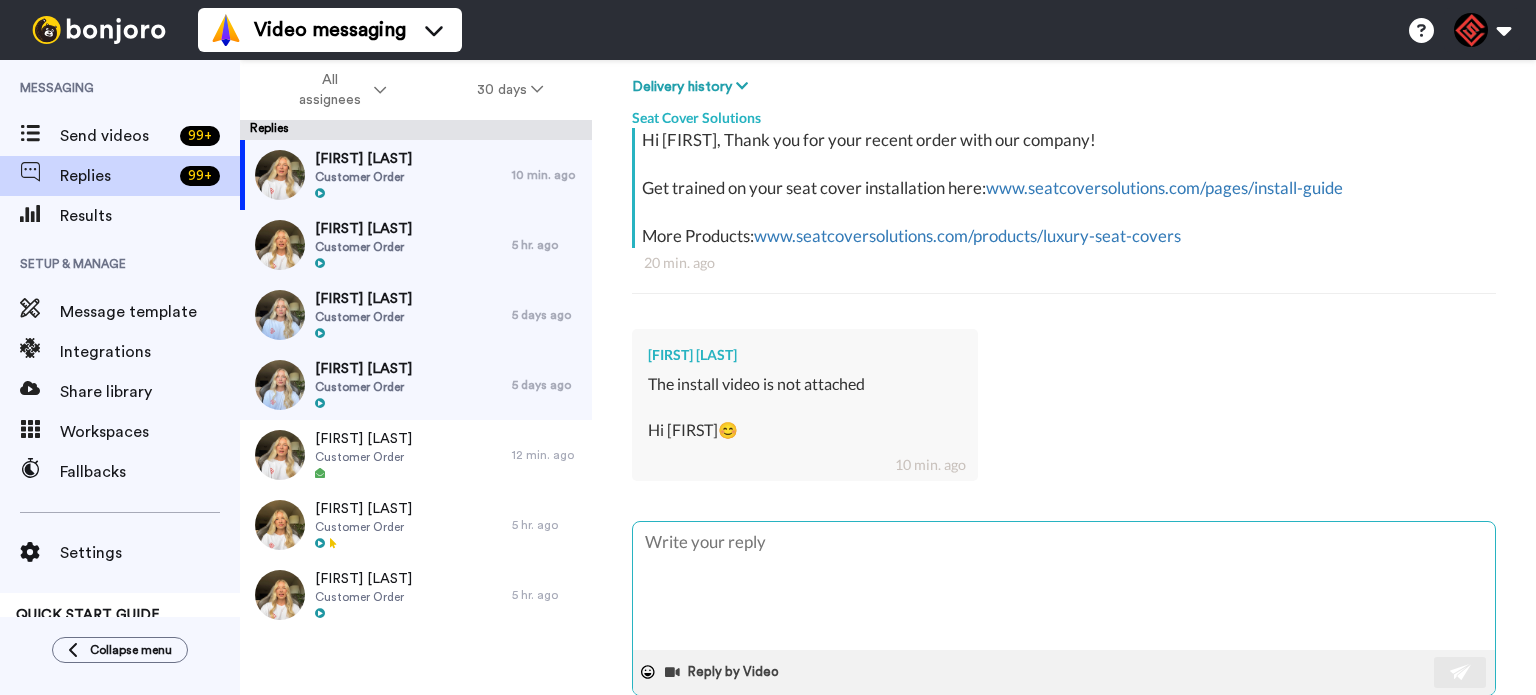 click at bounding box center (1064, 586) 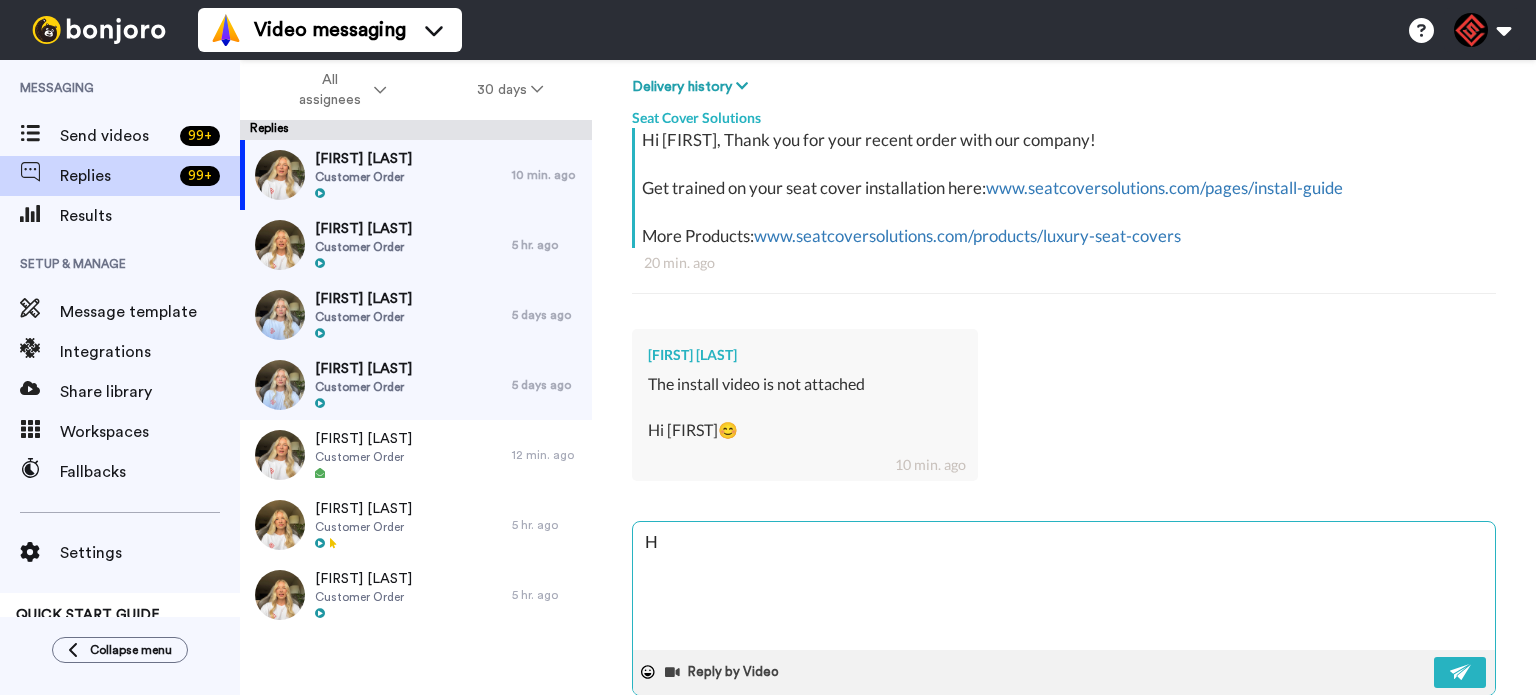 type on "x" 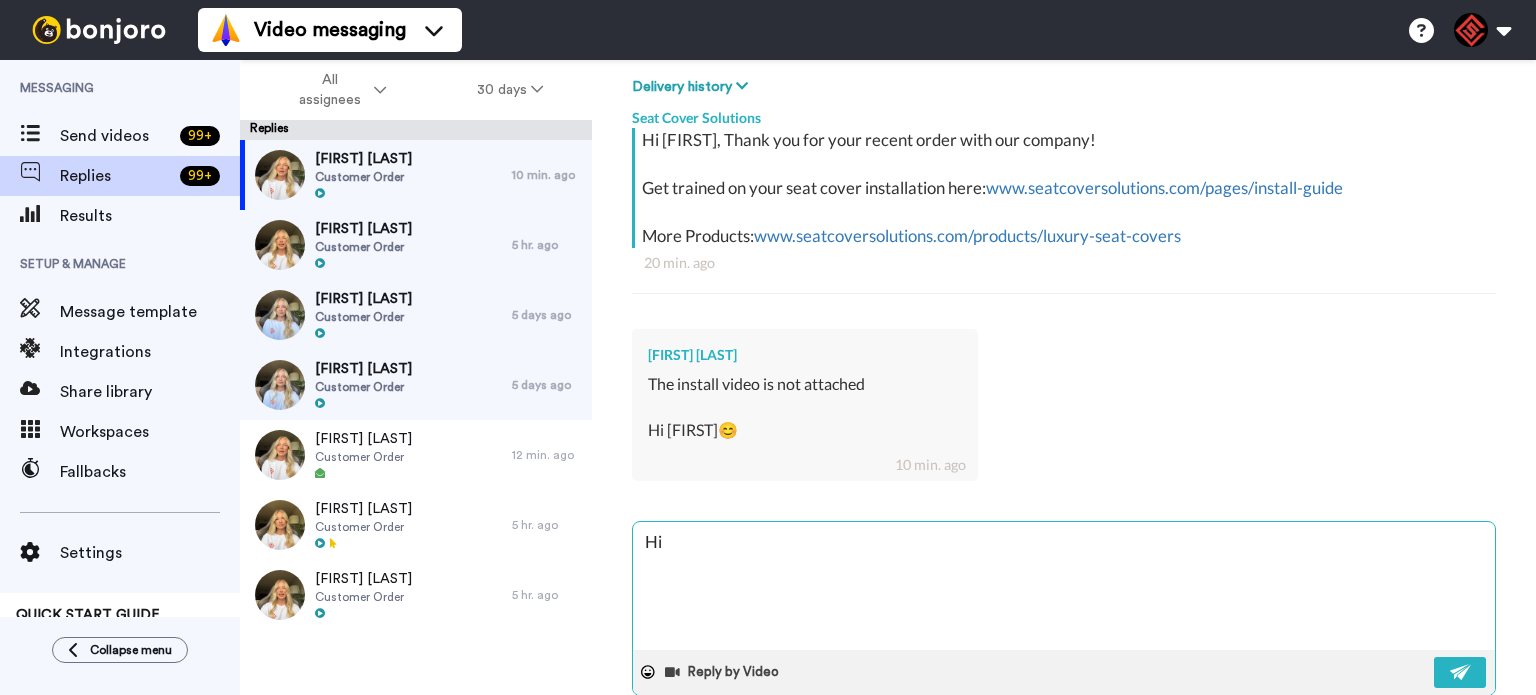 type on "x" 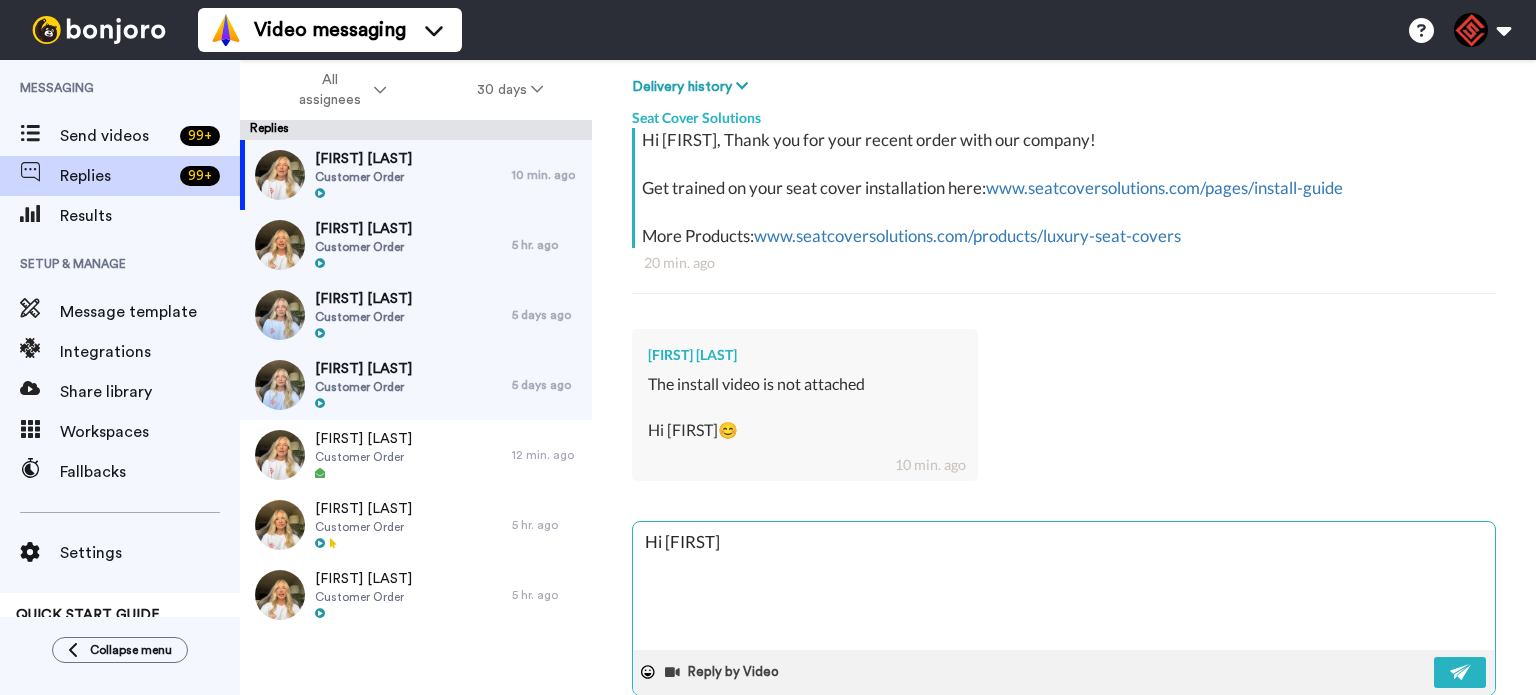 type on "x" 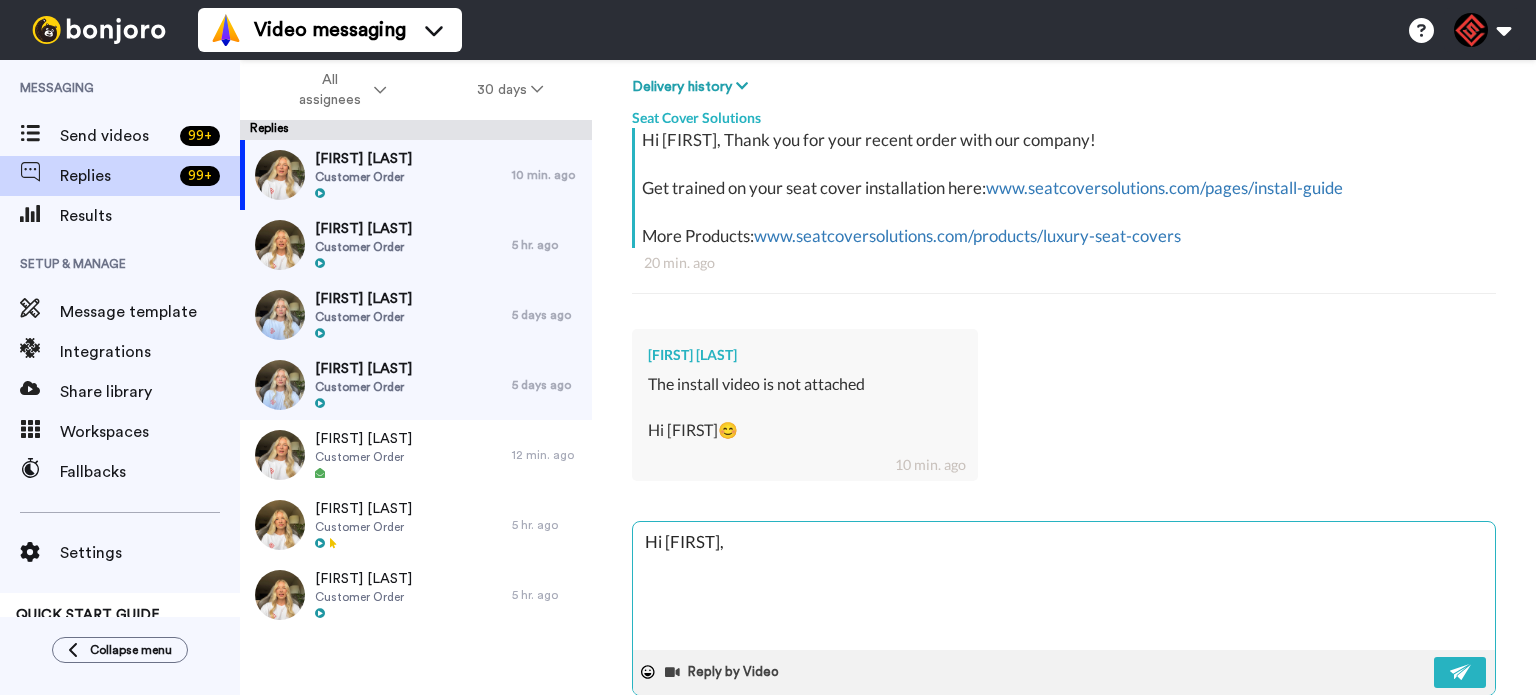 type on "x" 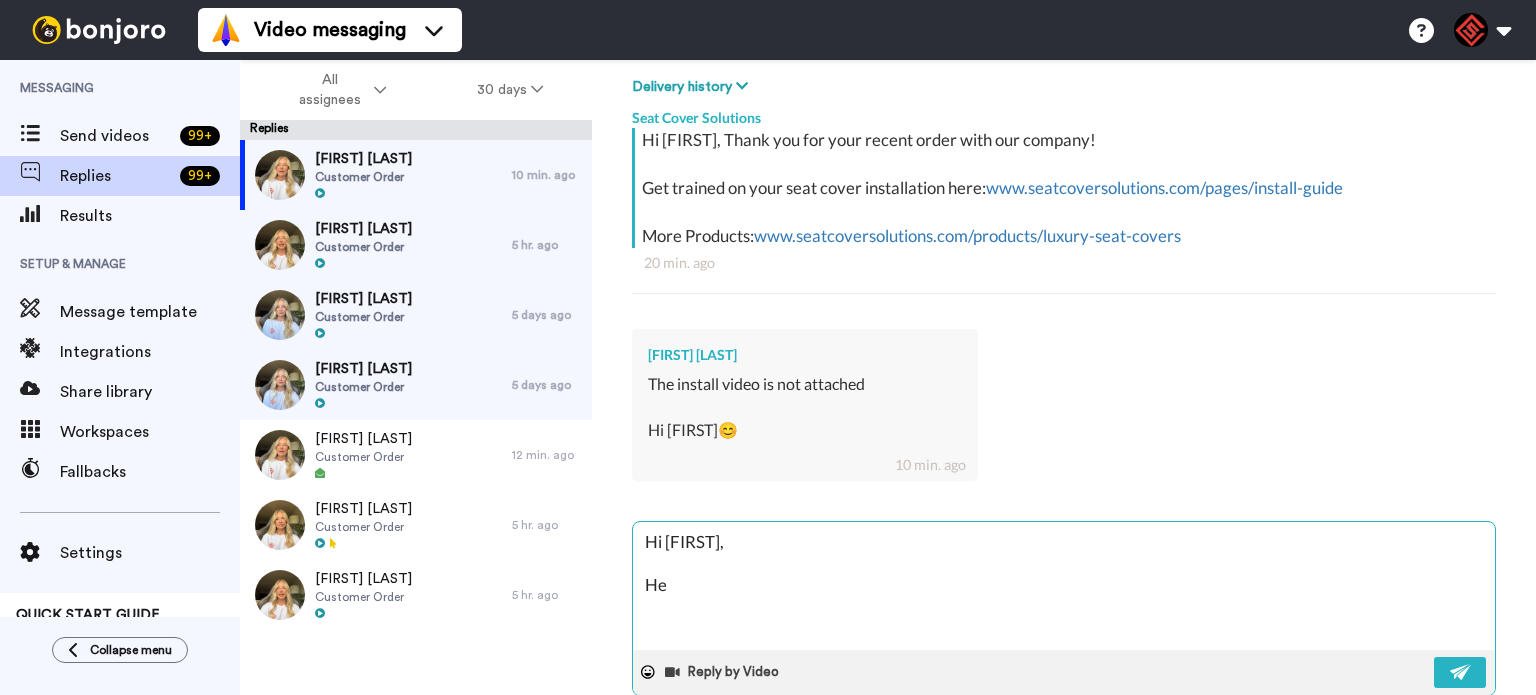 type on "x" 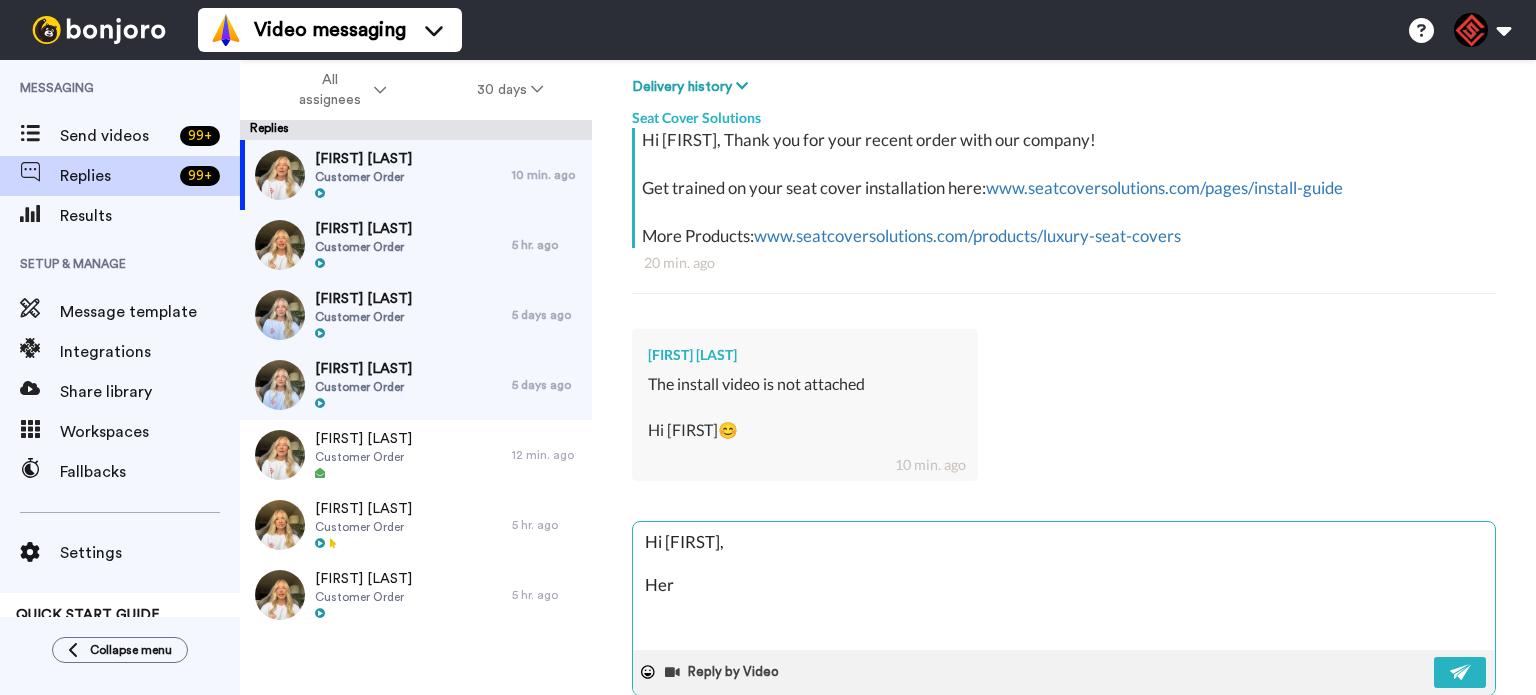 type on "x" 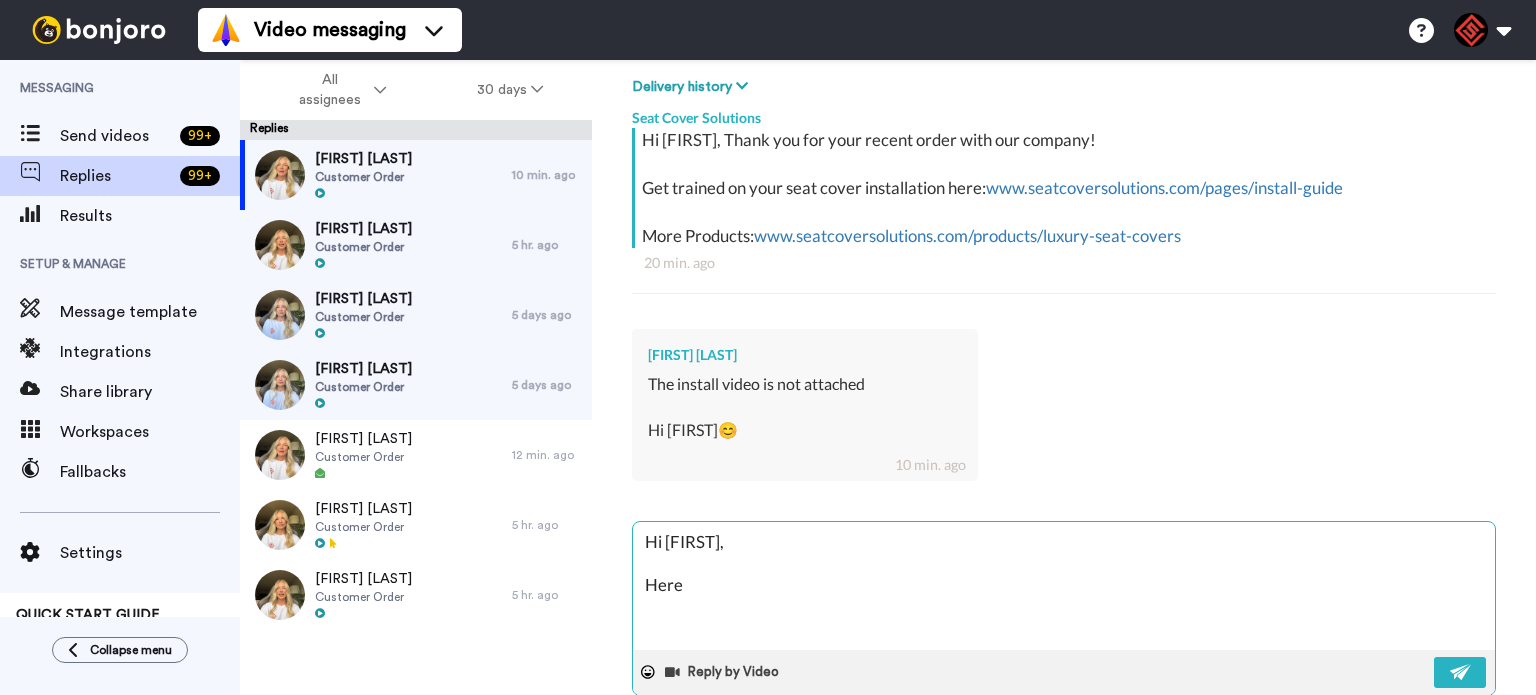 type on "x" 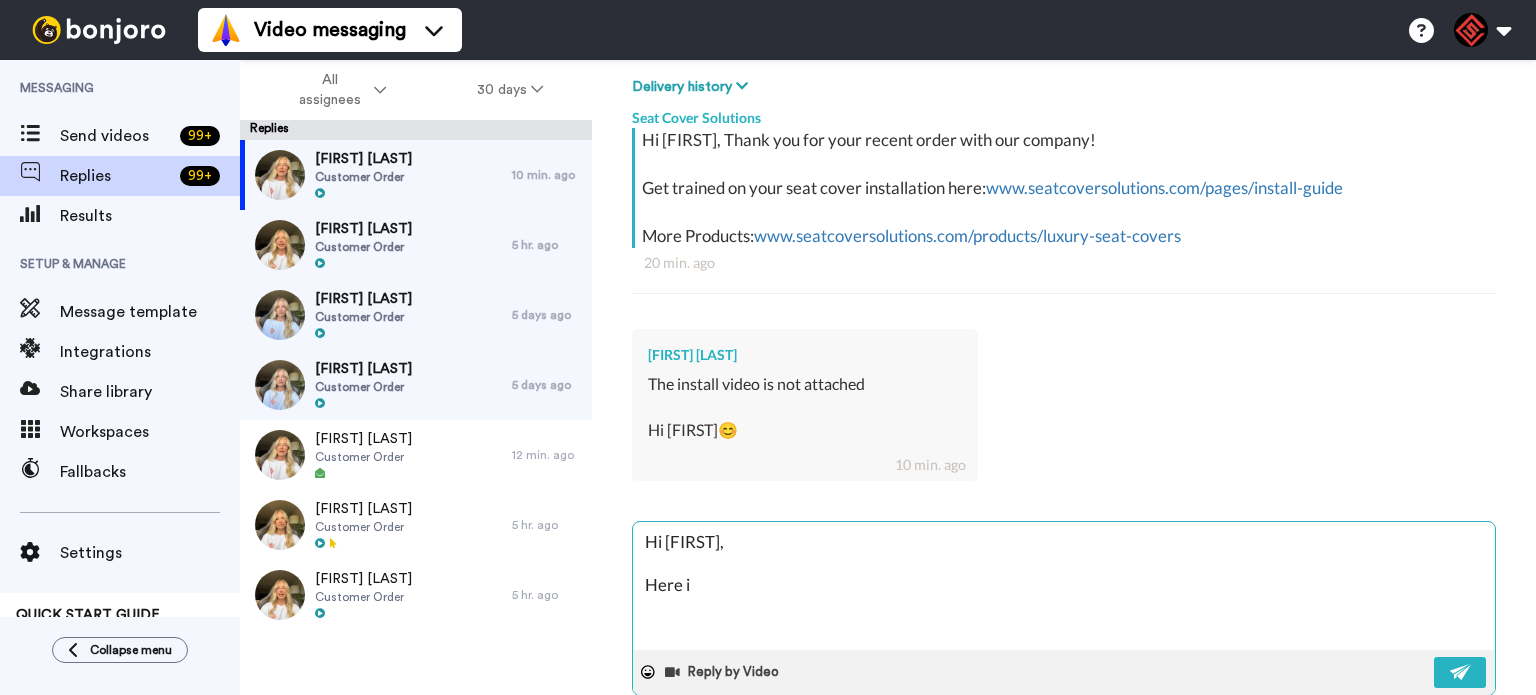 type on "x" 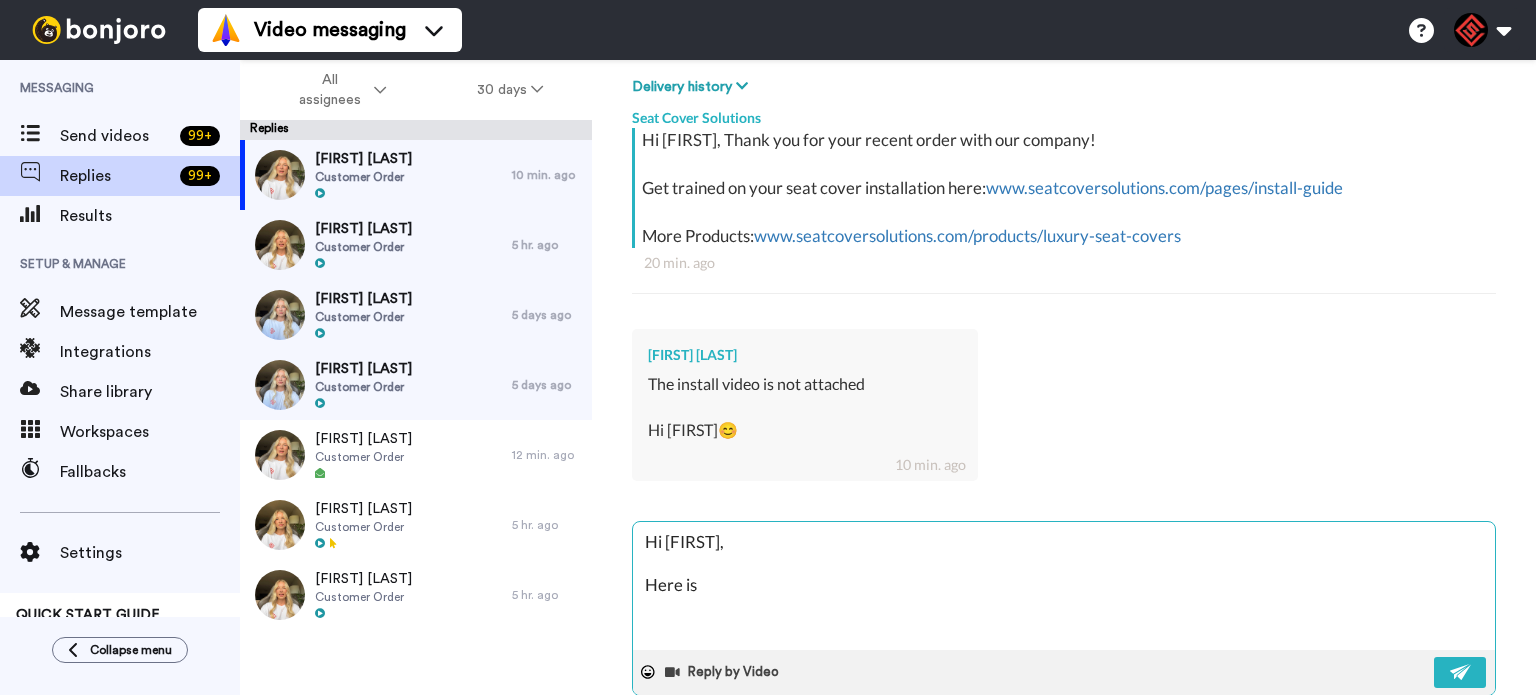 type on "x" 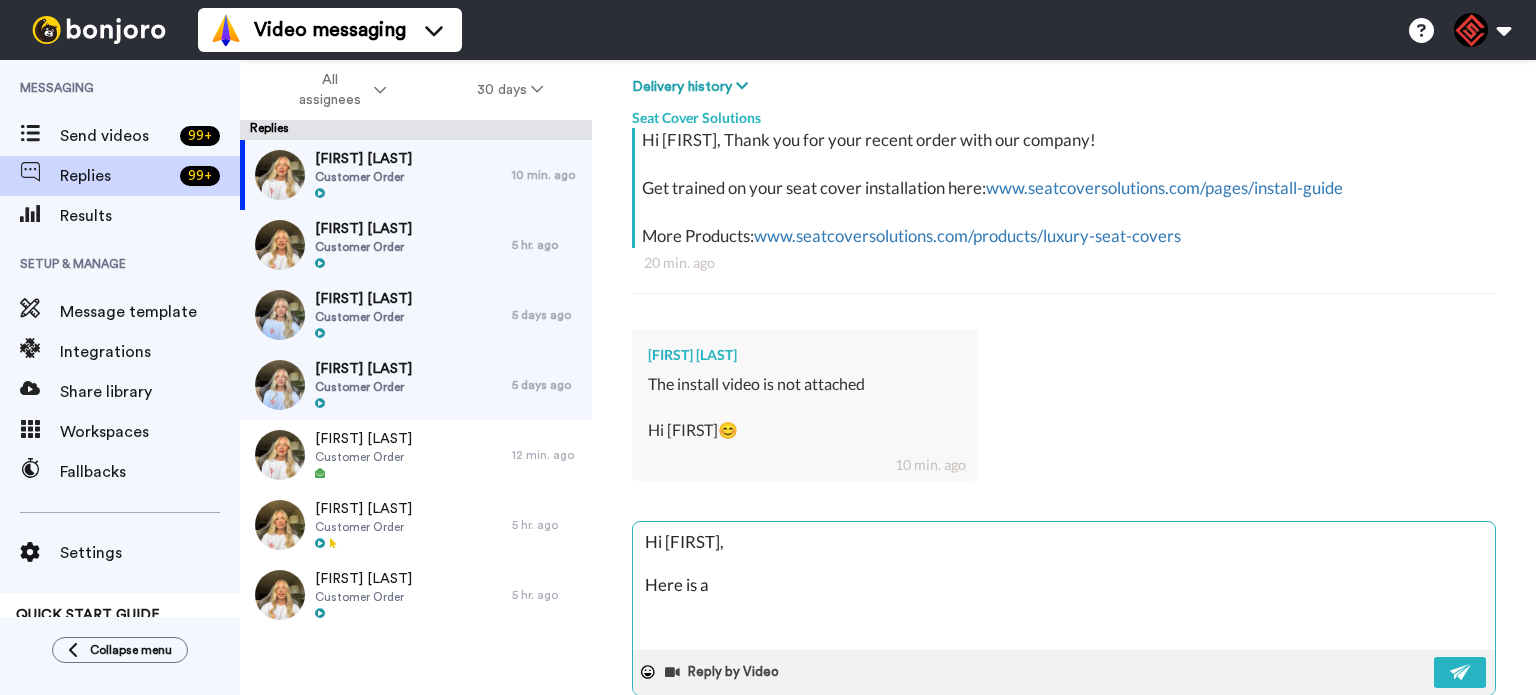 type on "x" 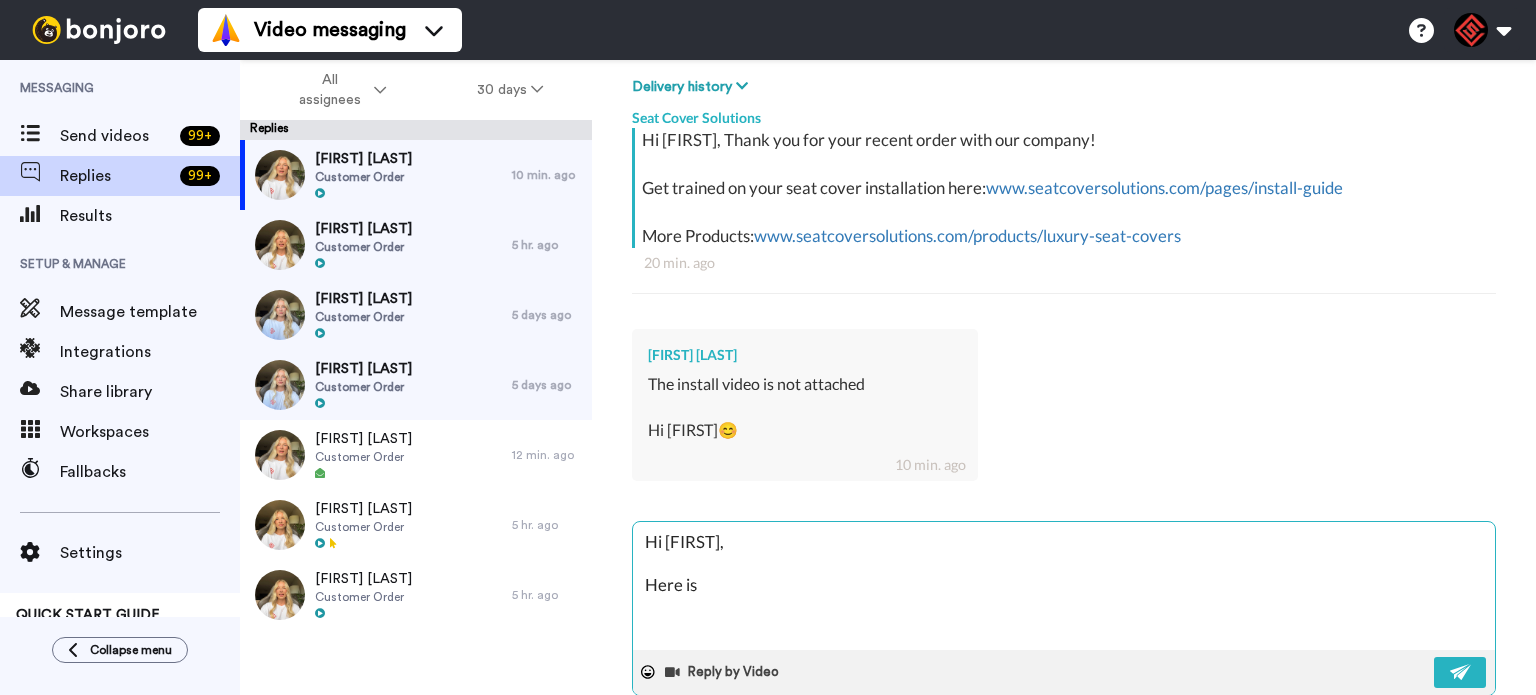 type on "x" 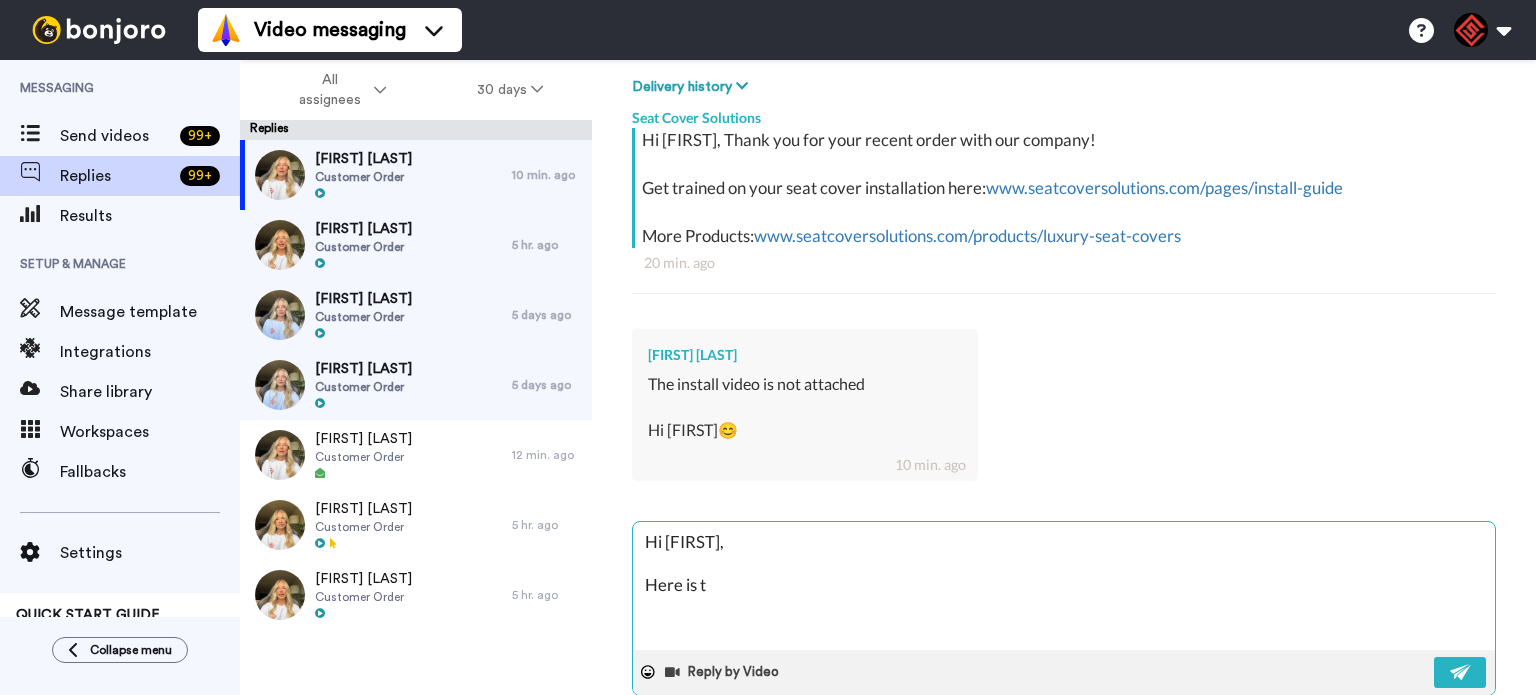 type on "x" 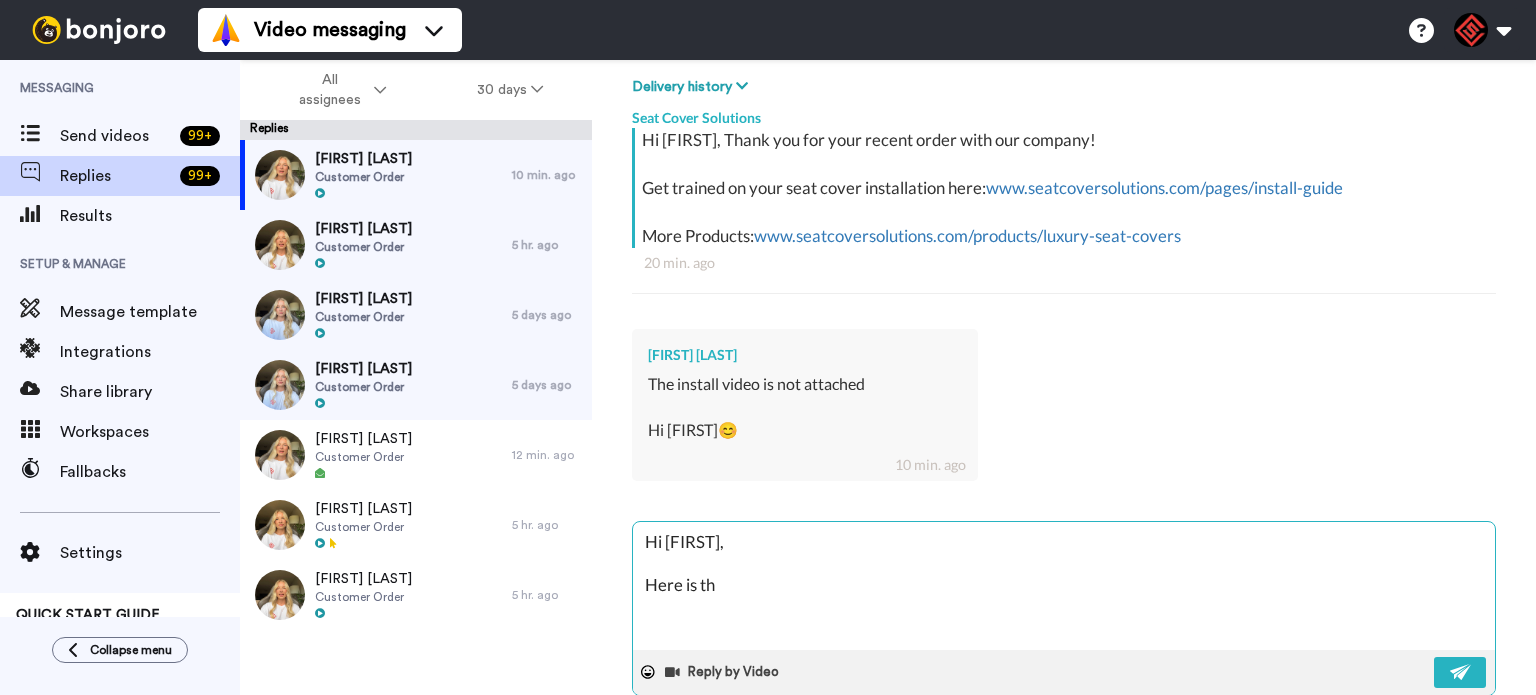 type on "x" 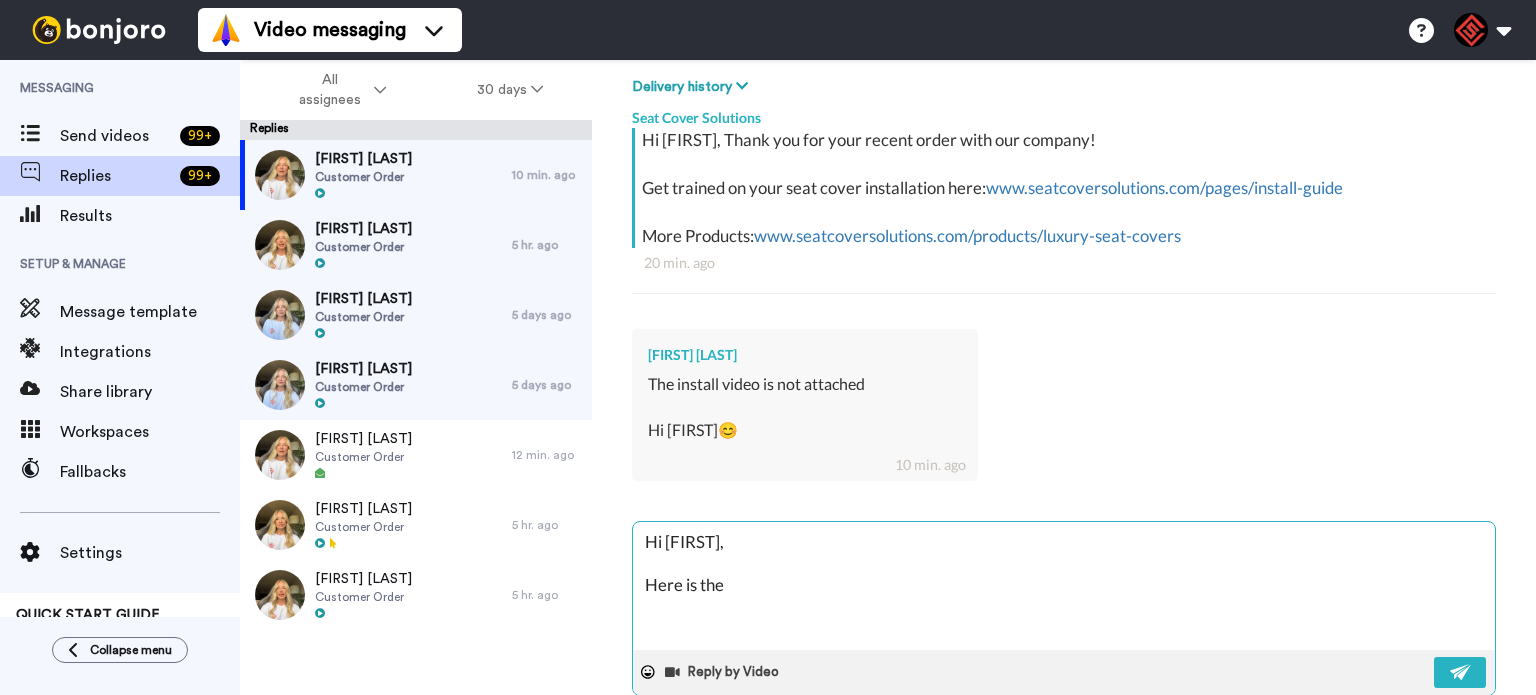 type on "x" 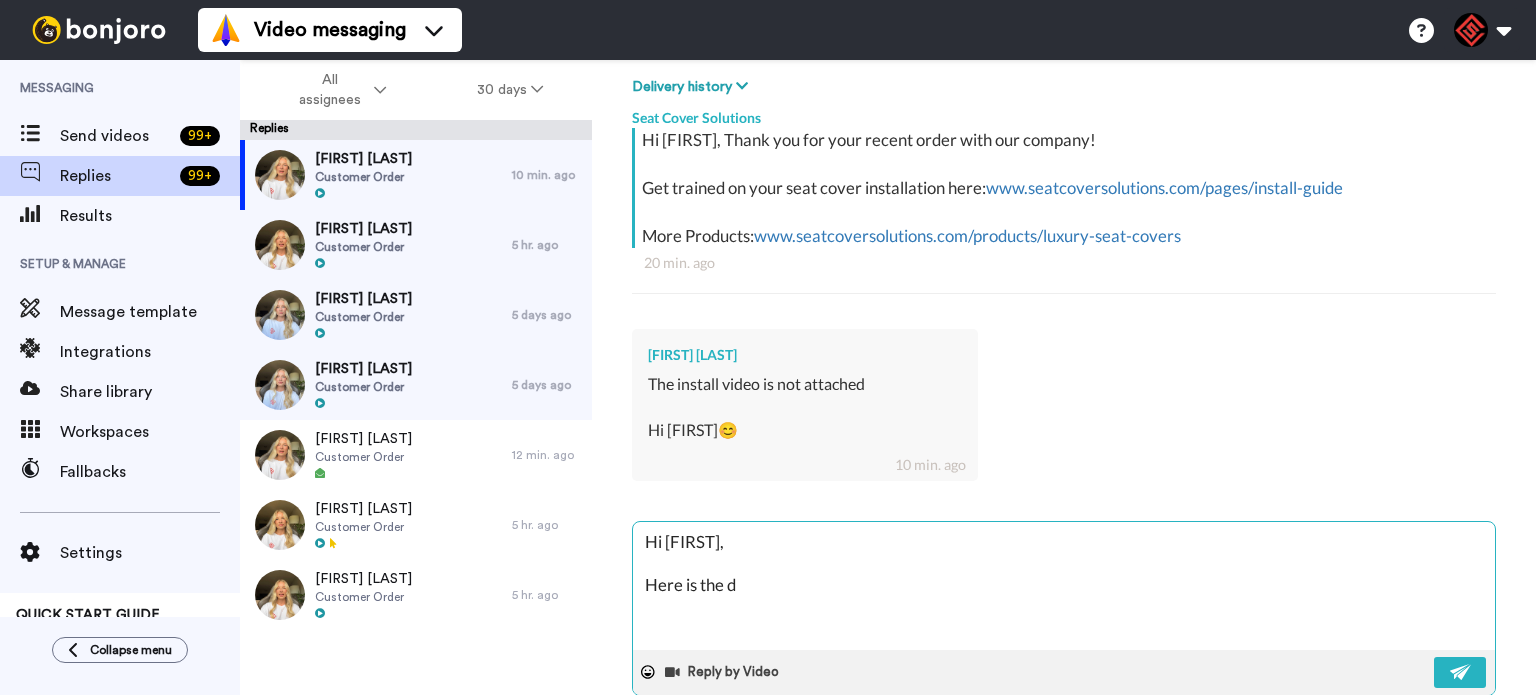 type on "x" 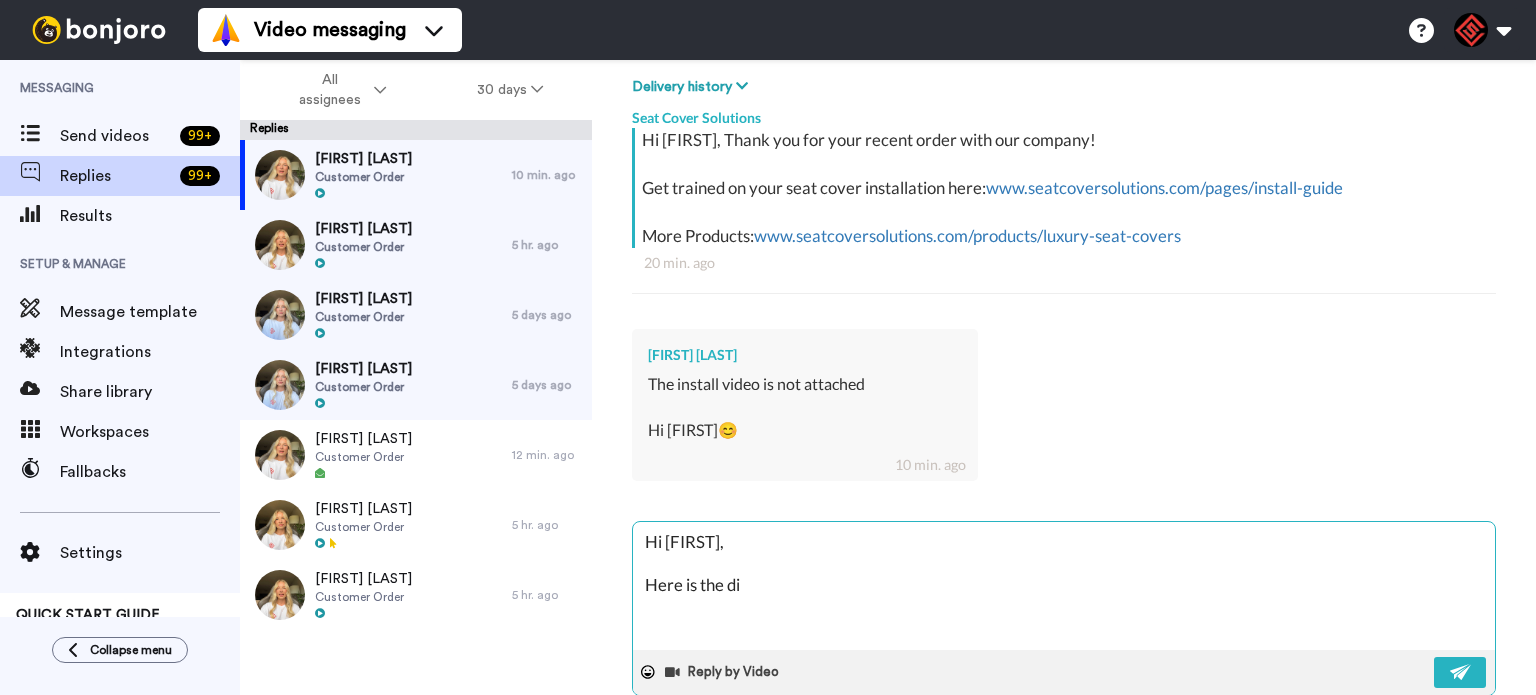 type on "x" 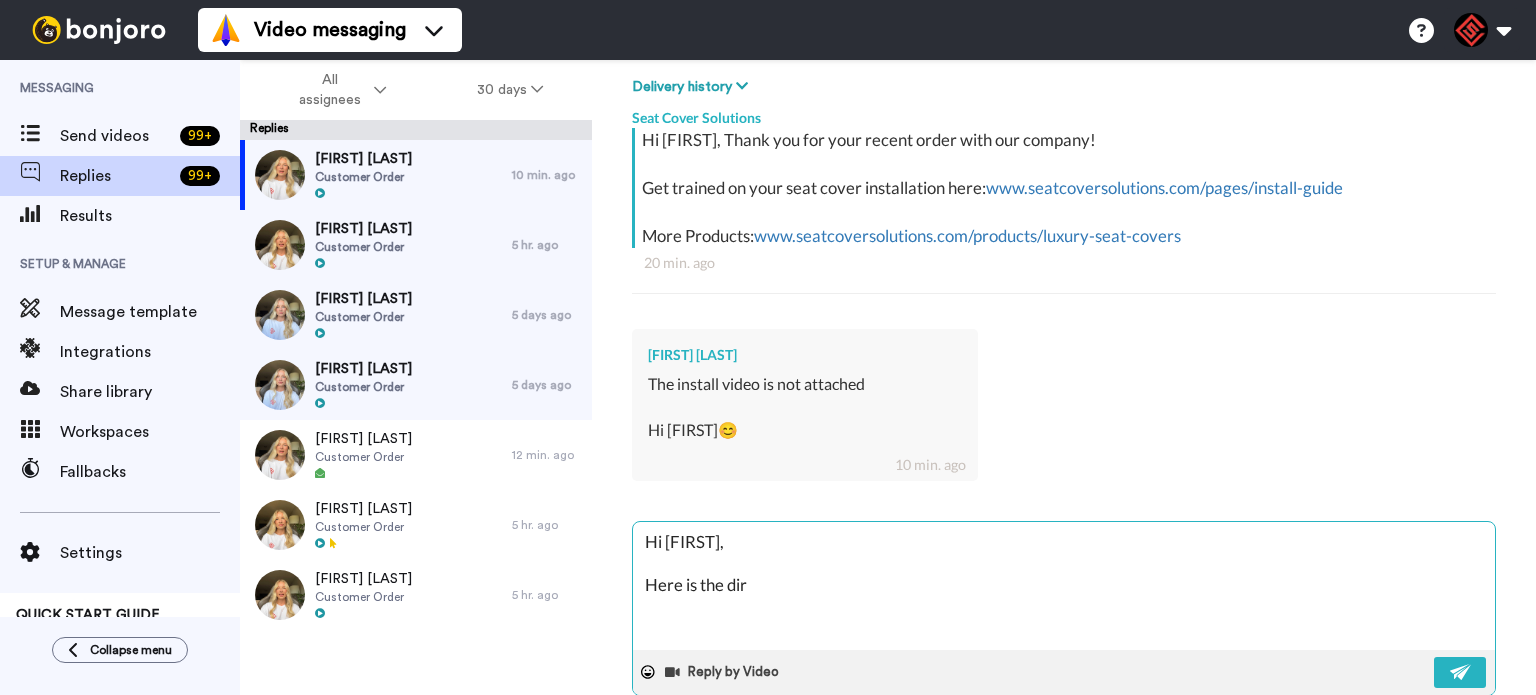 type on "x" 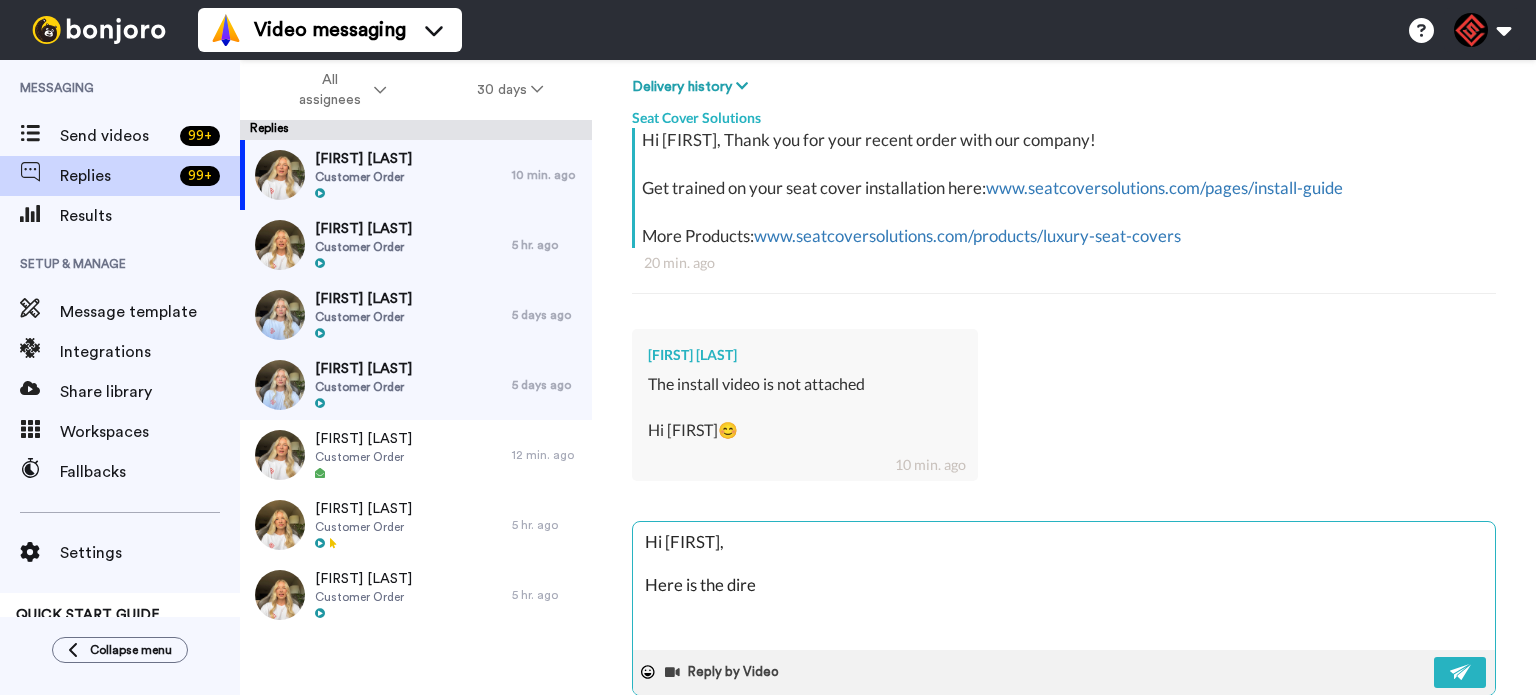 type on "x" 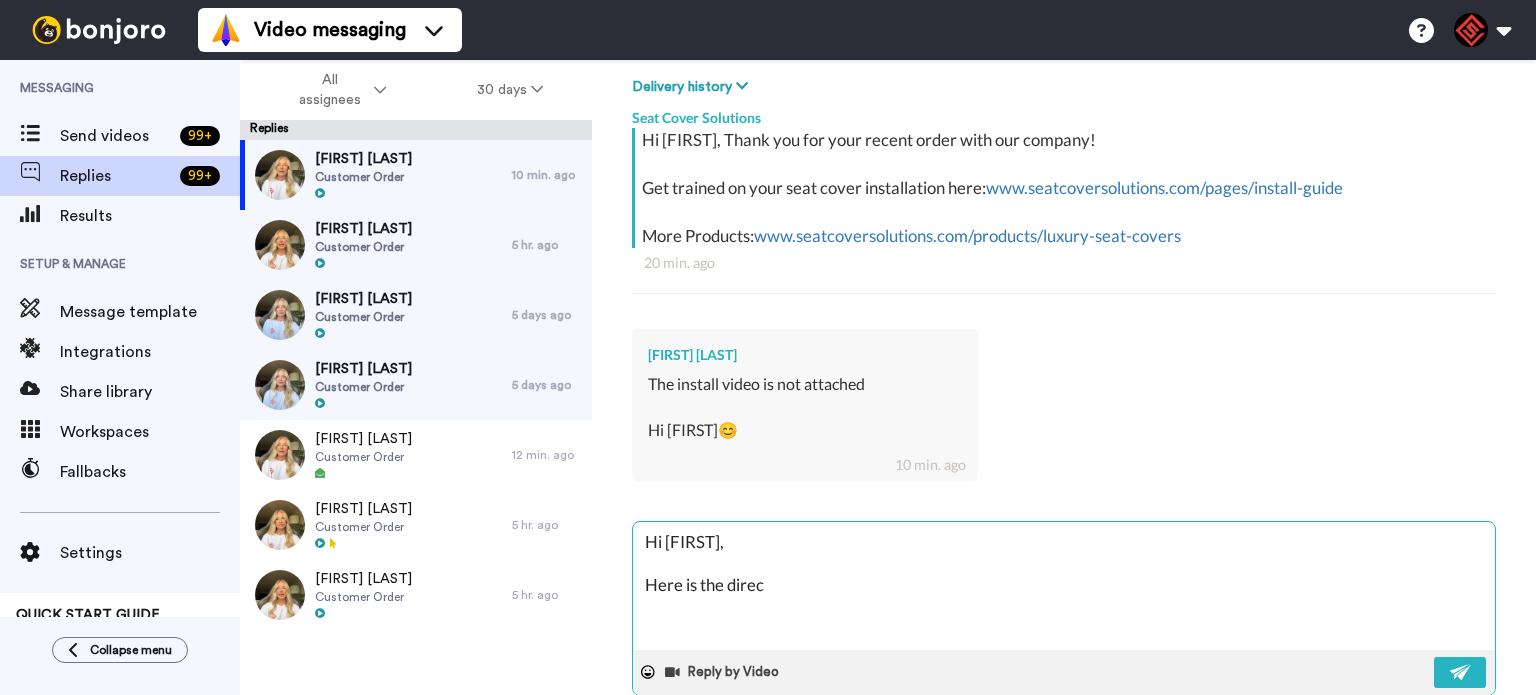 type on "x" 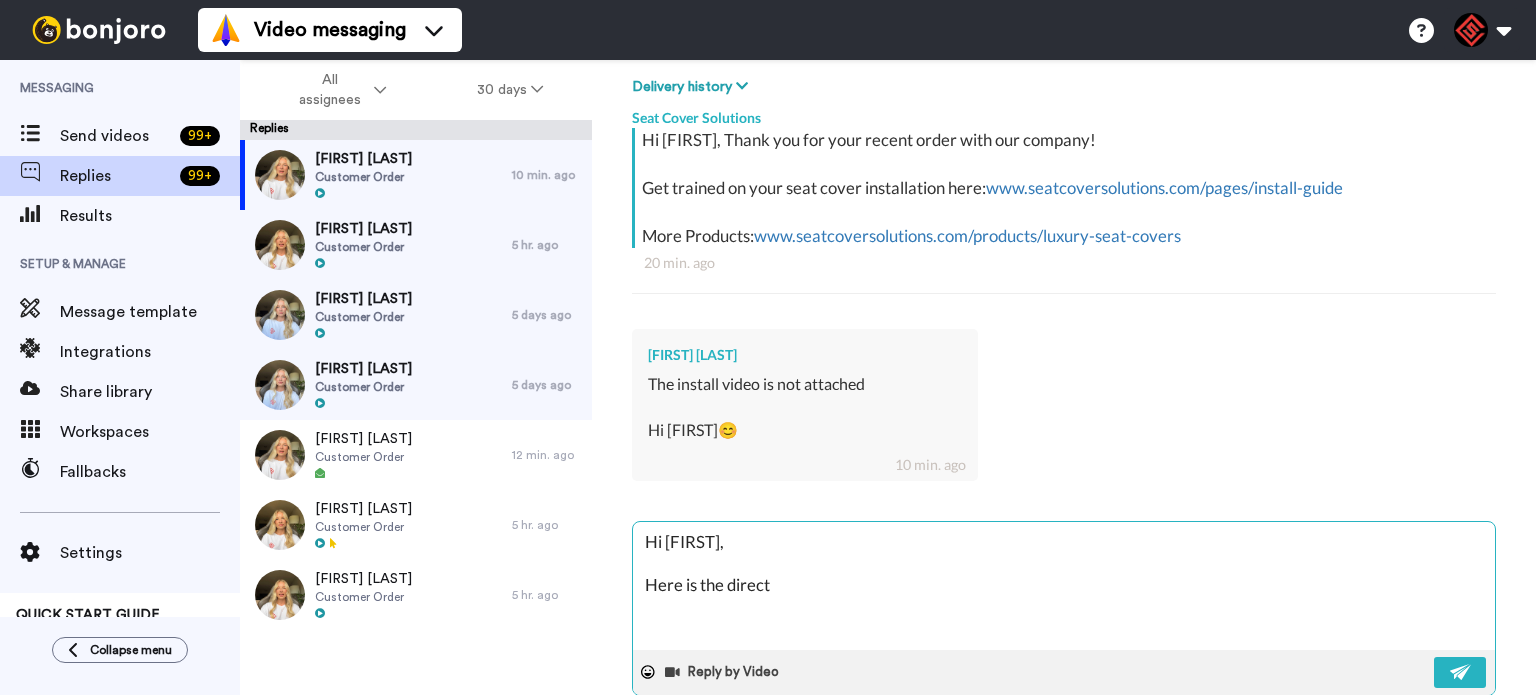 type on "x" 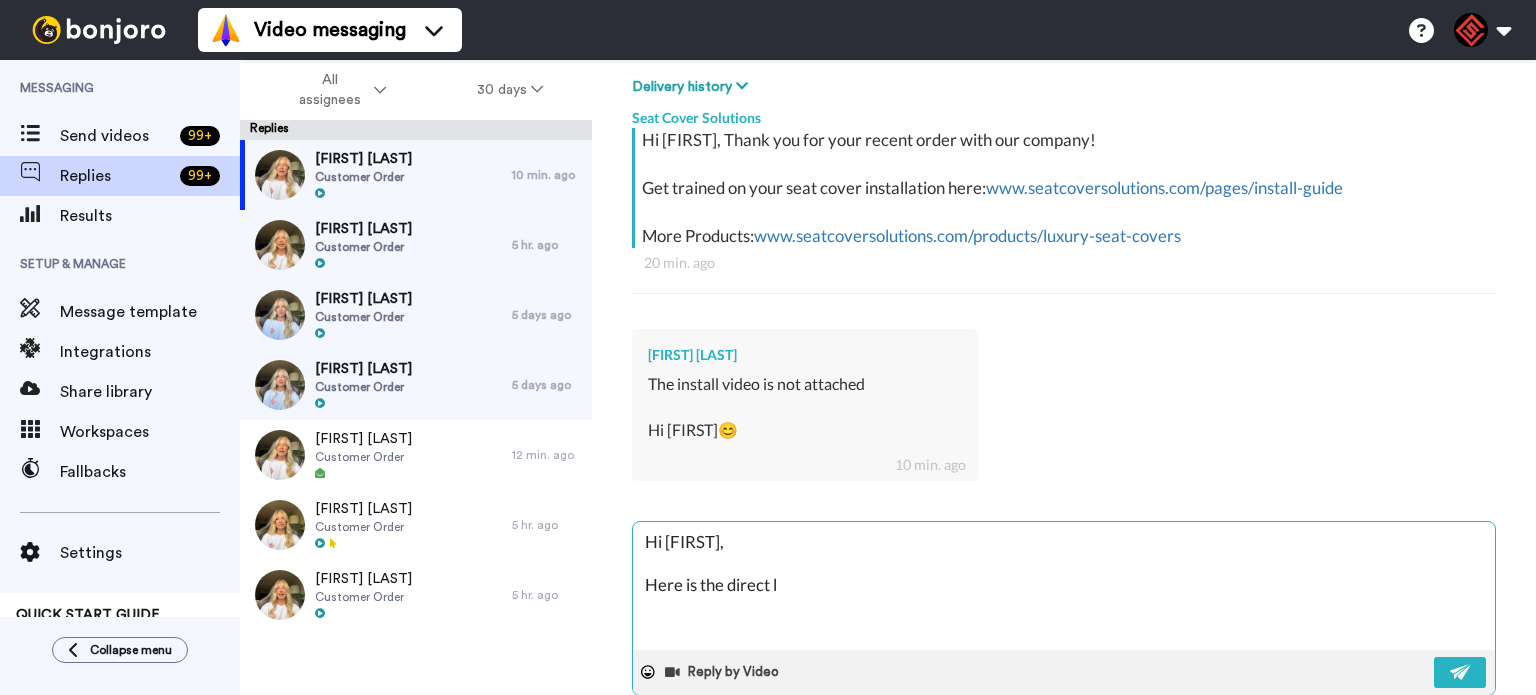 type on "x" 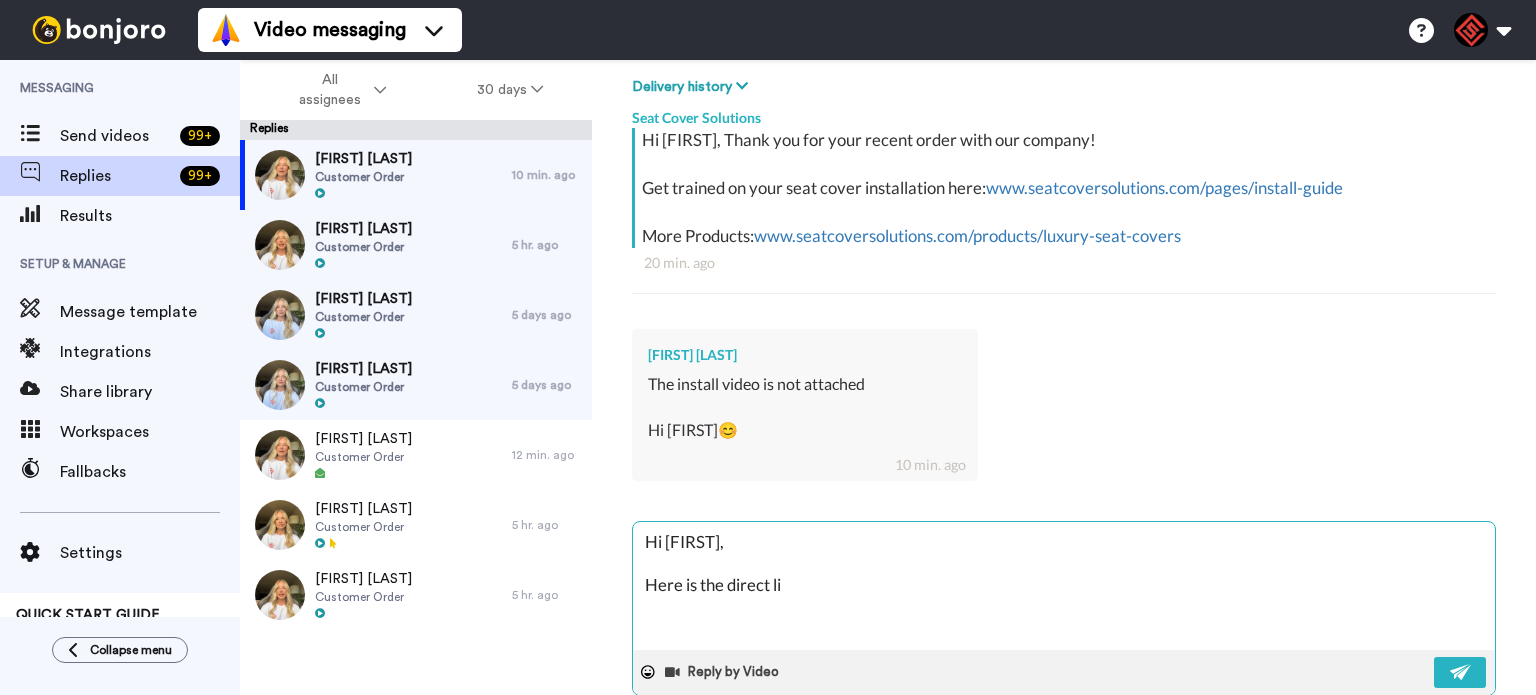 type on "x" 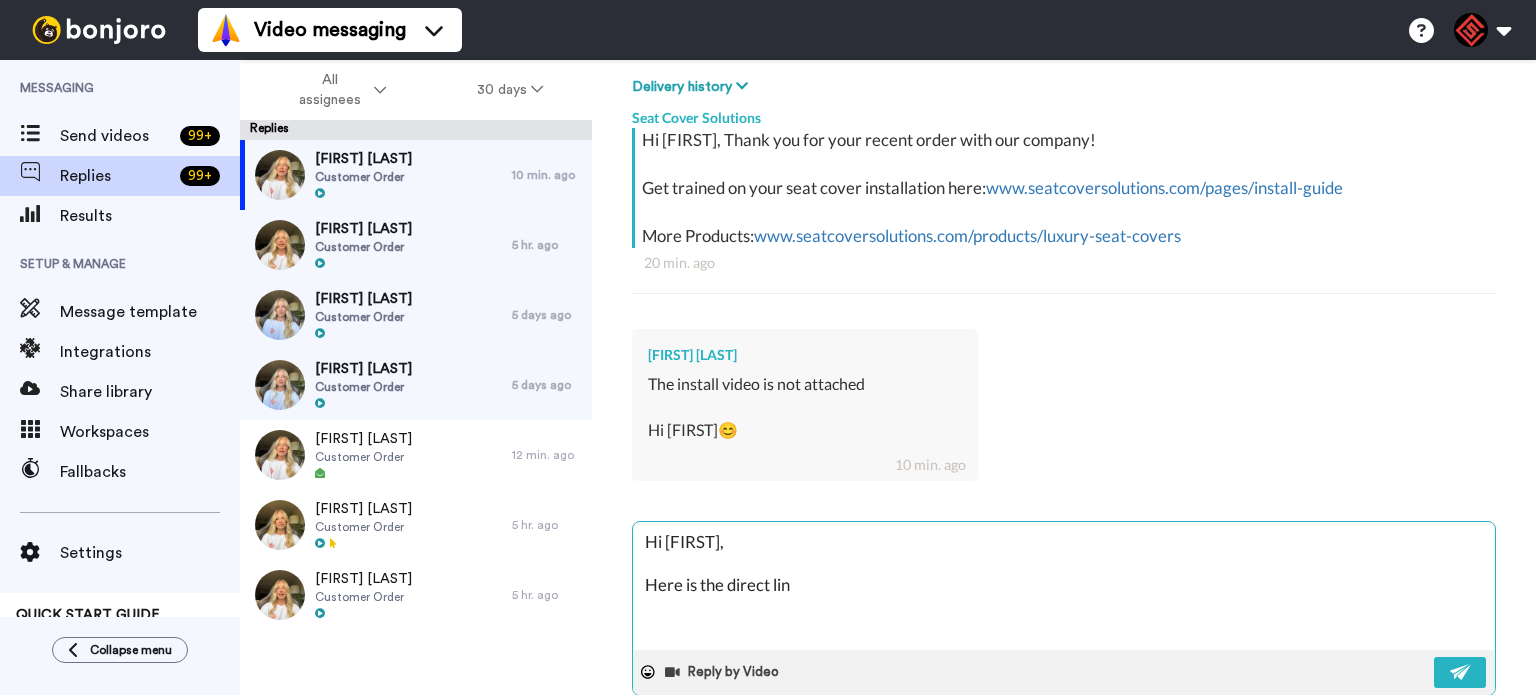 type on "x" 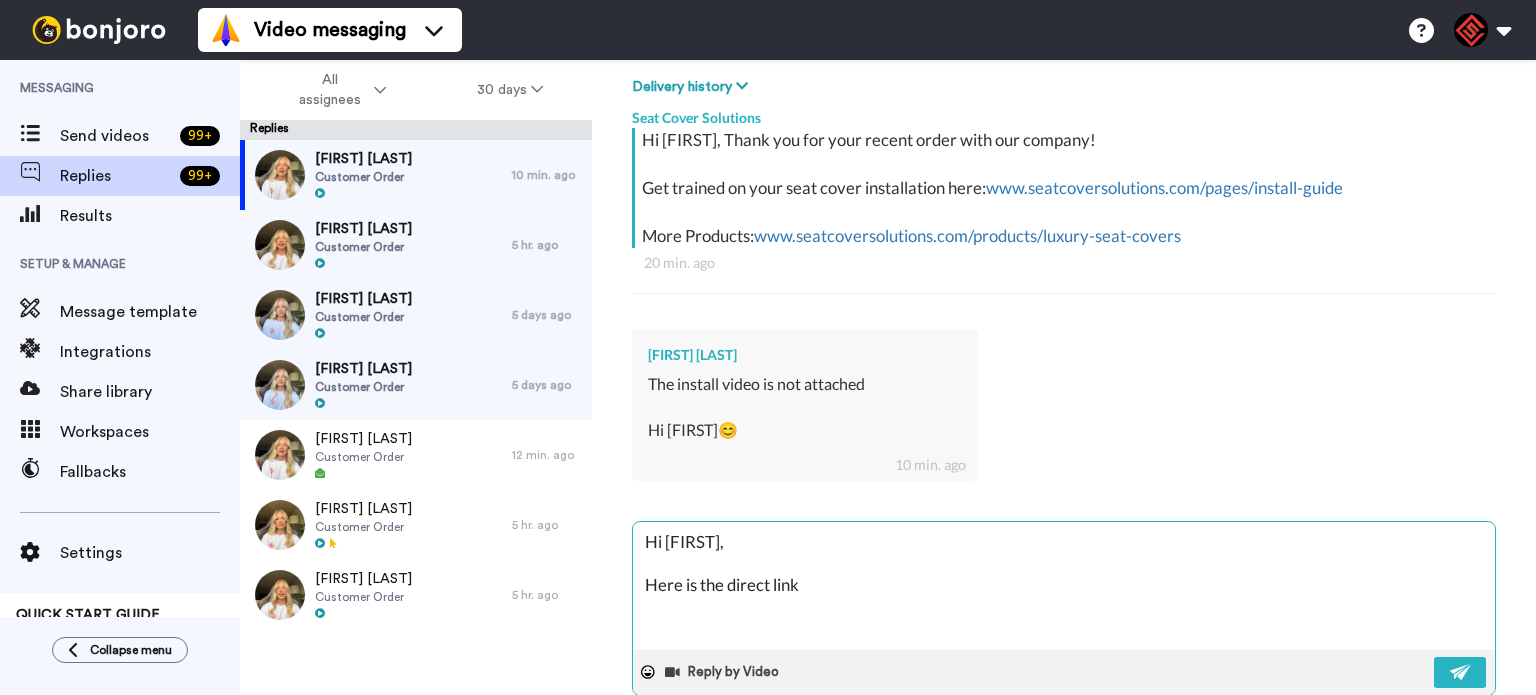 type on "x" 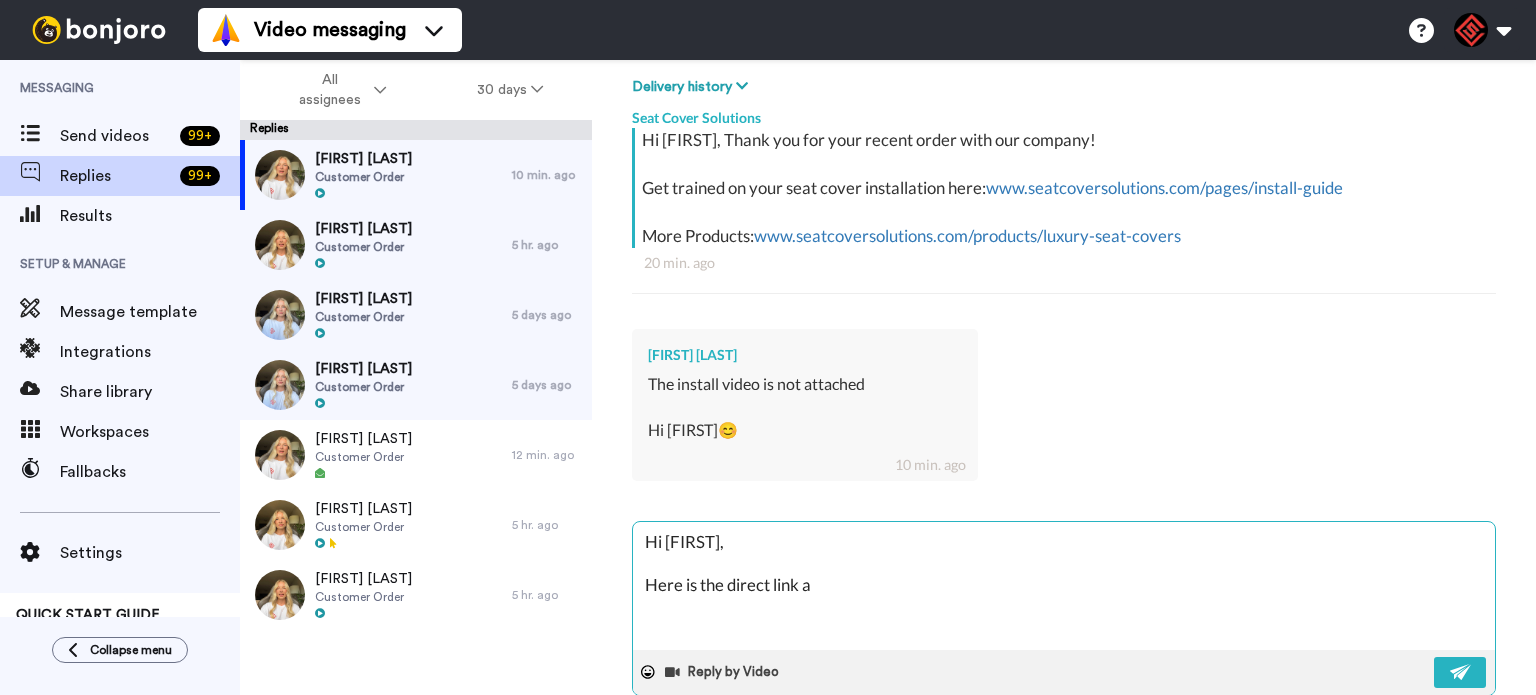 type on "x" 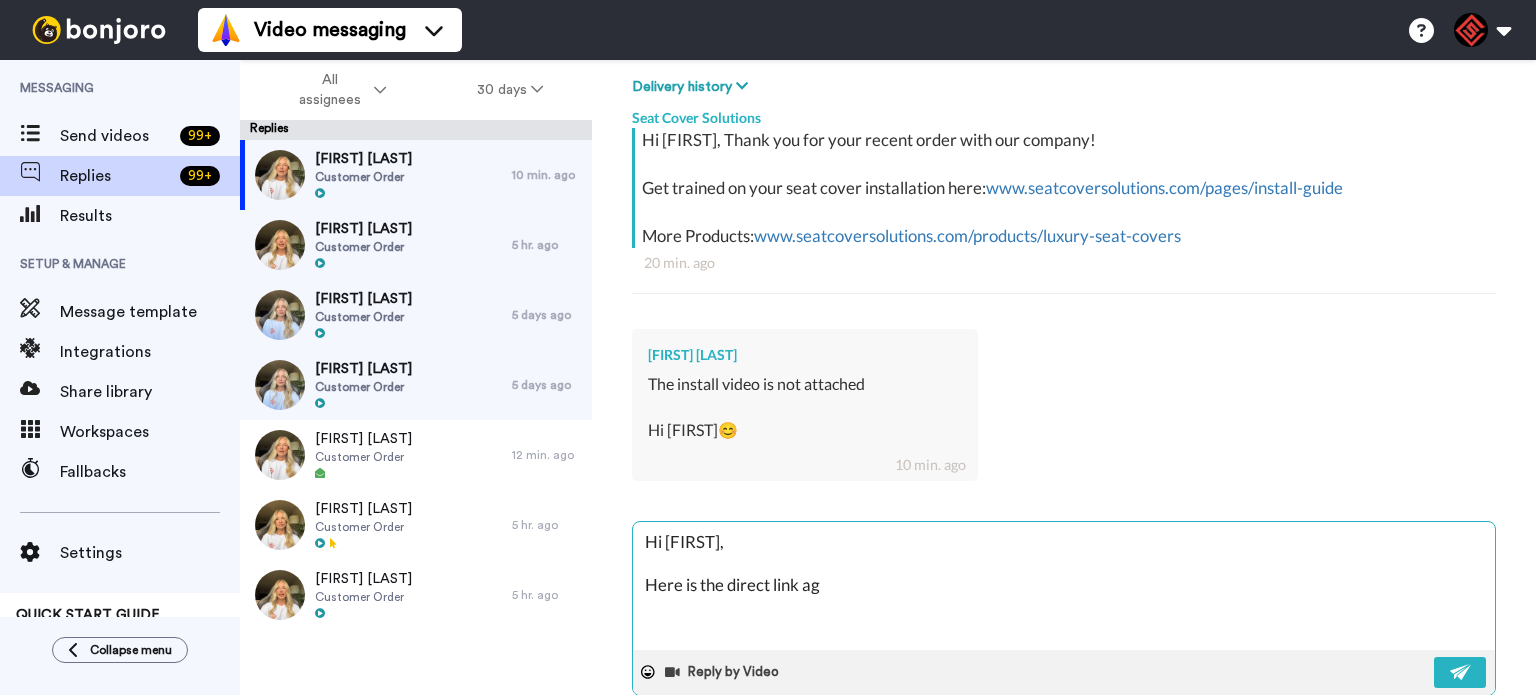 type on "x" 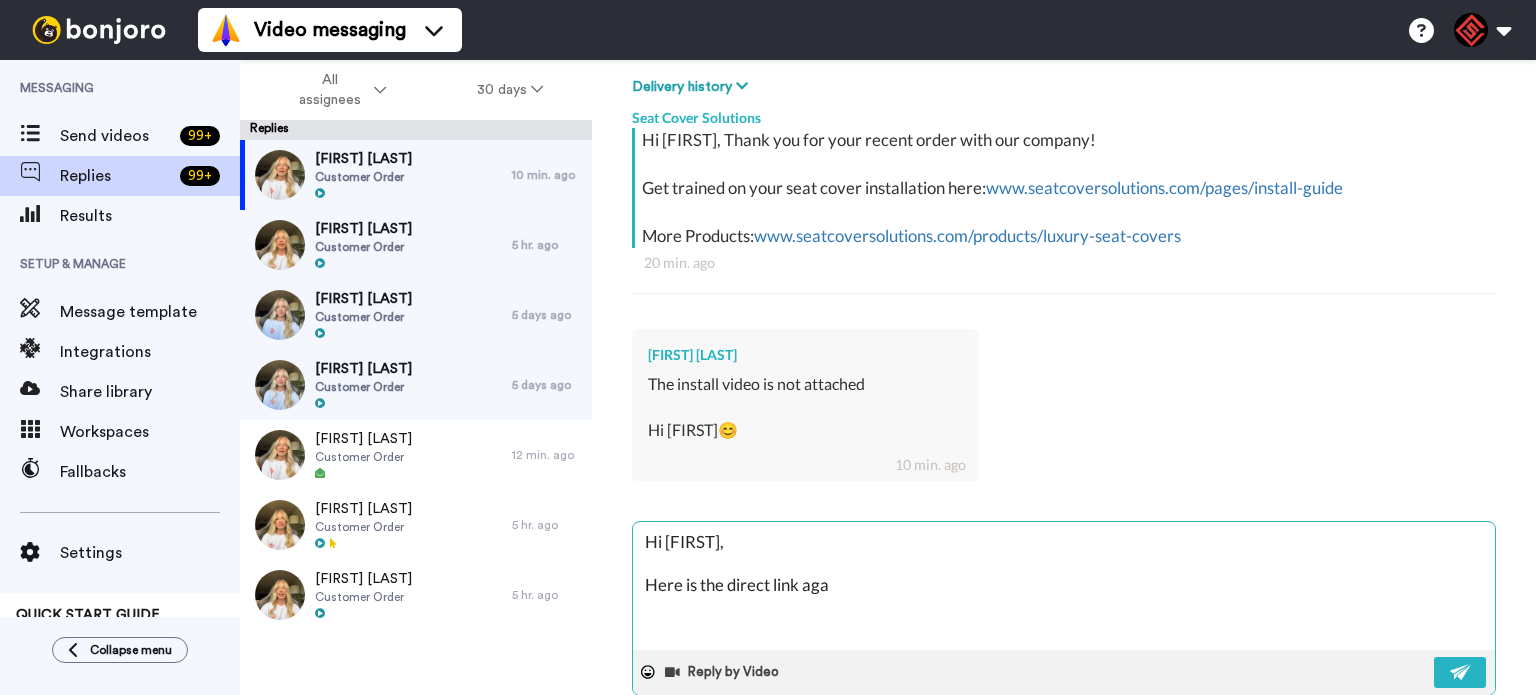 type on "x" 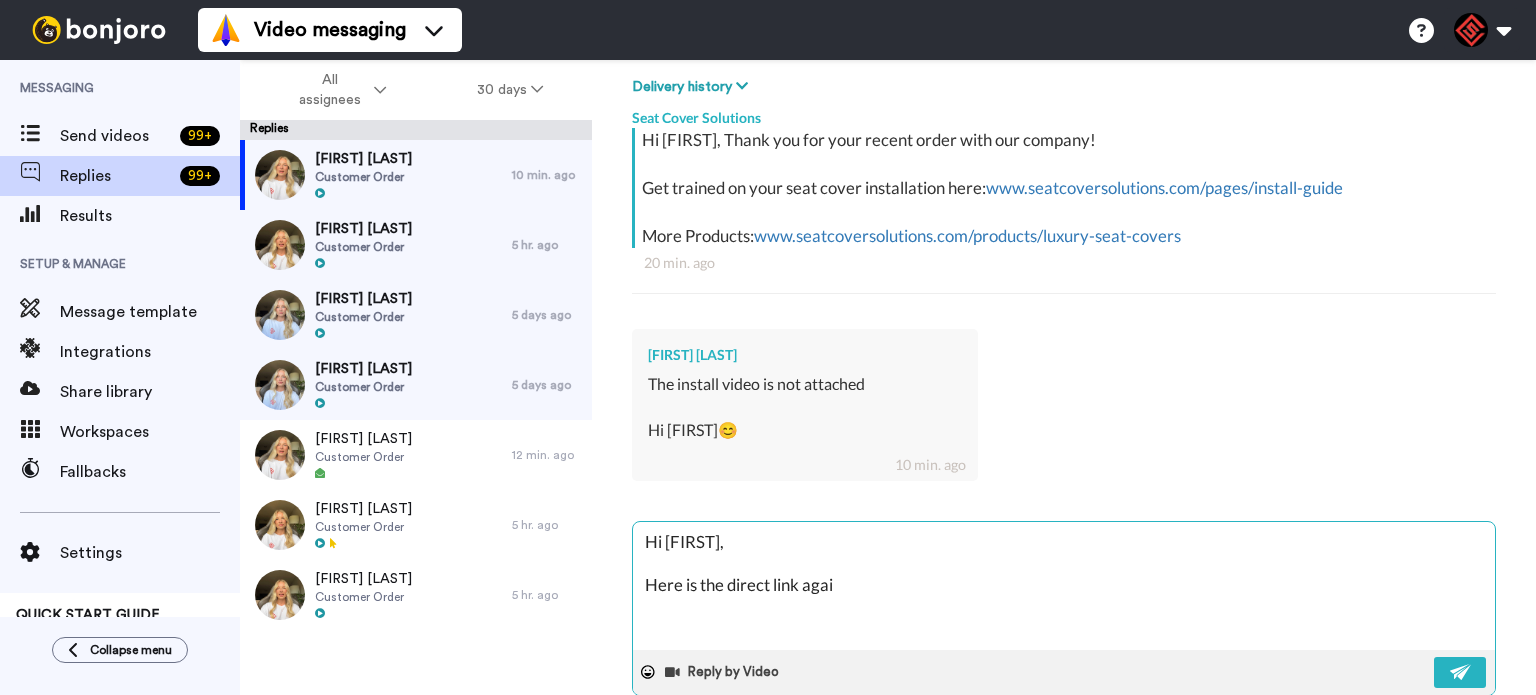 type on "x" 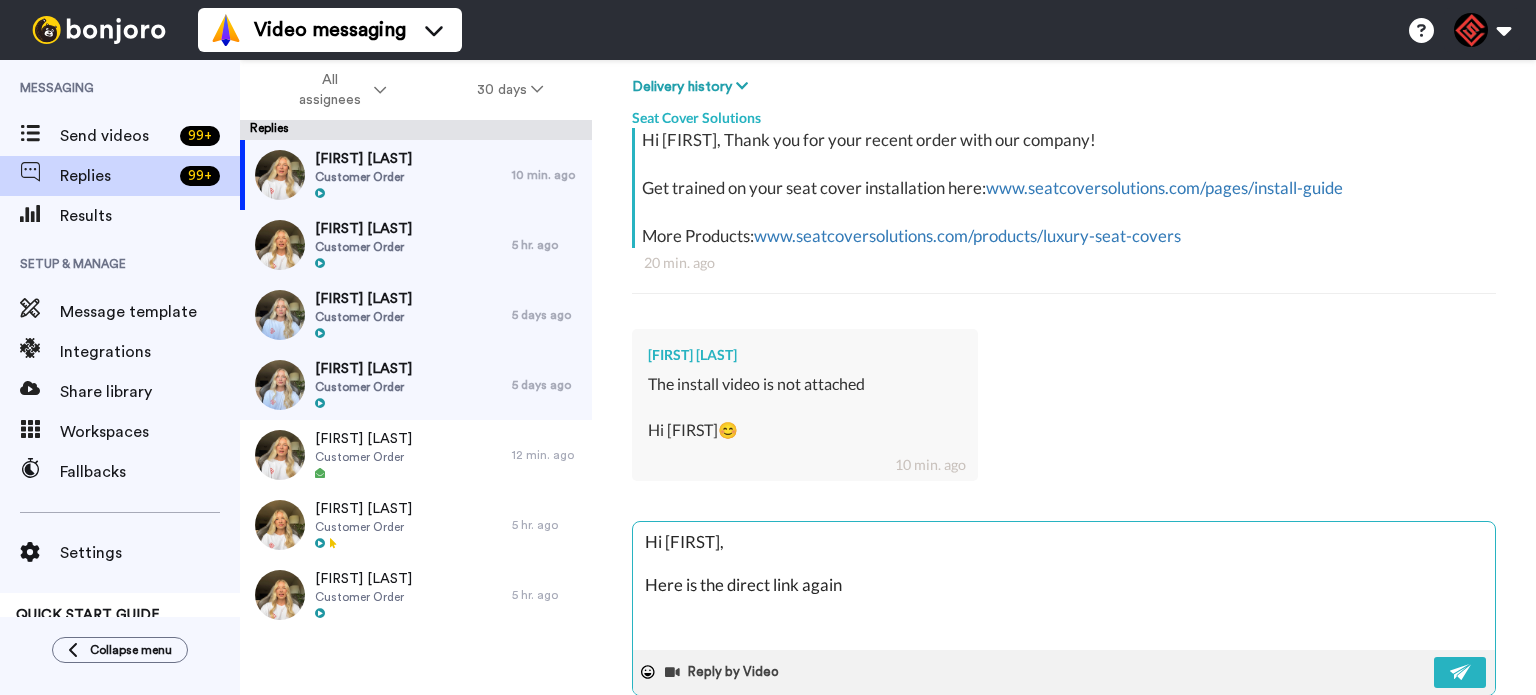 type on "x" 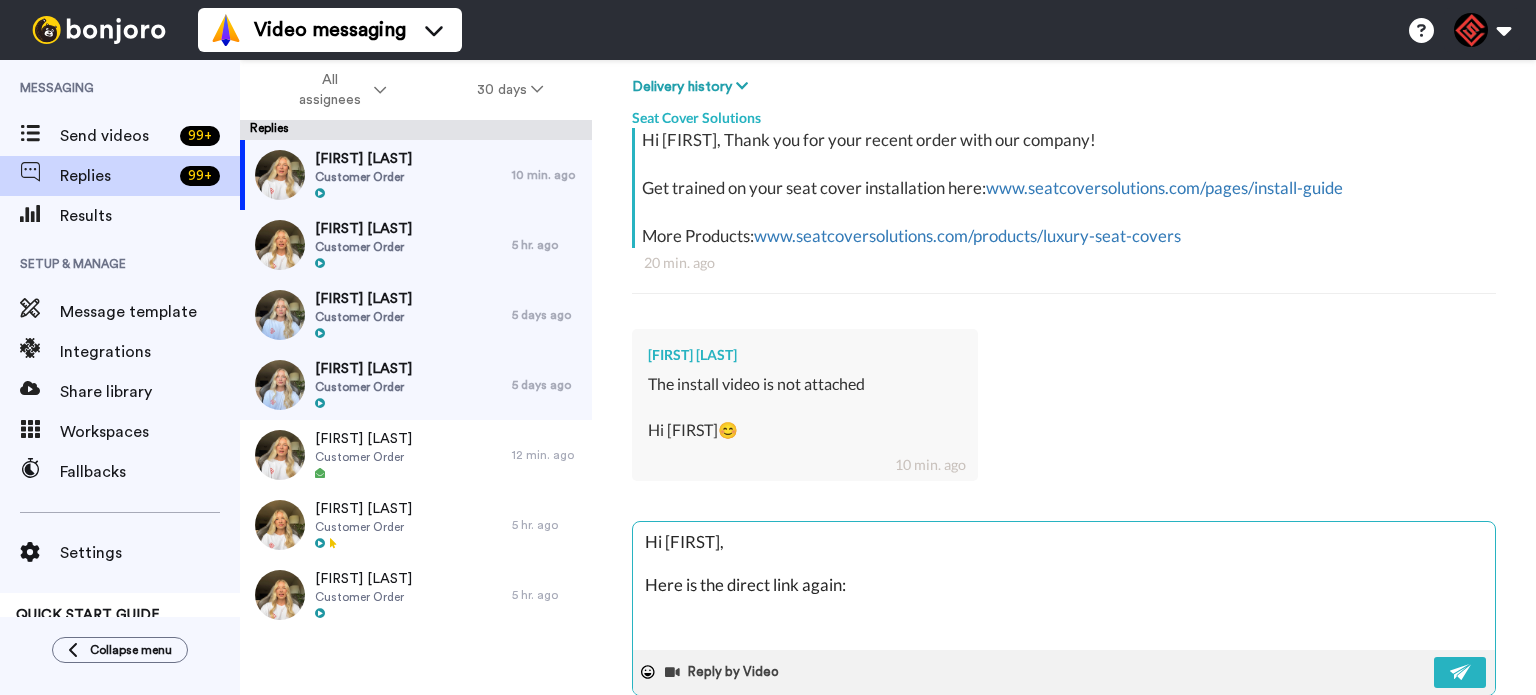 type on "Hi Dwayne,
Here is the direct link again:" 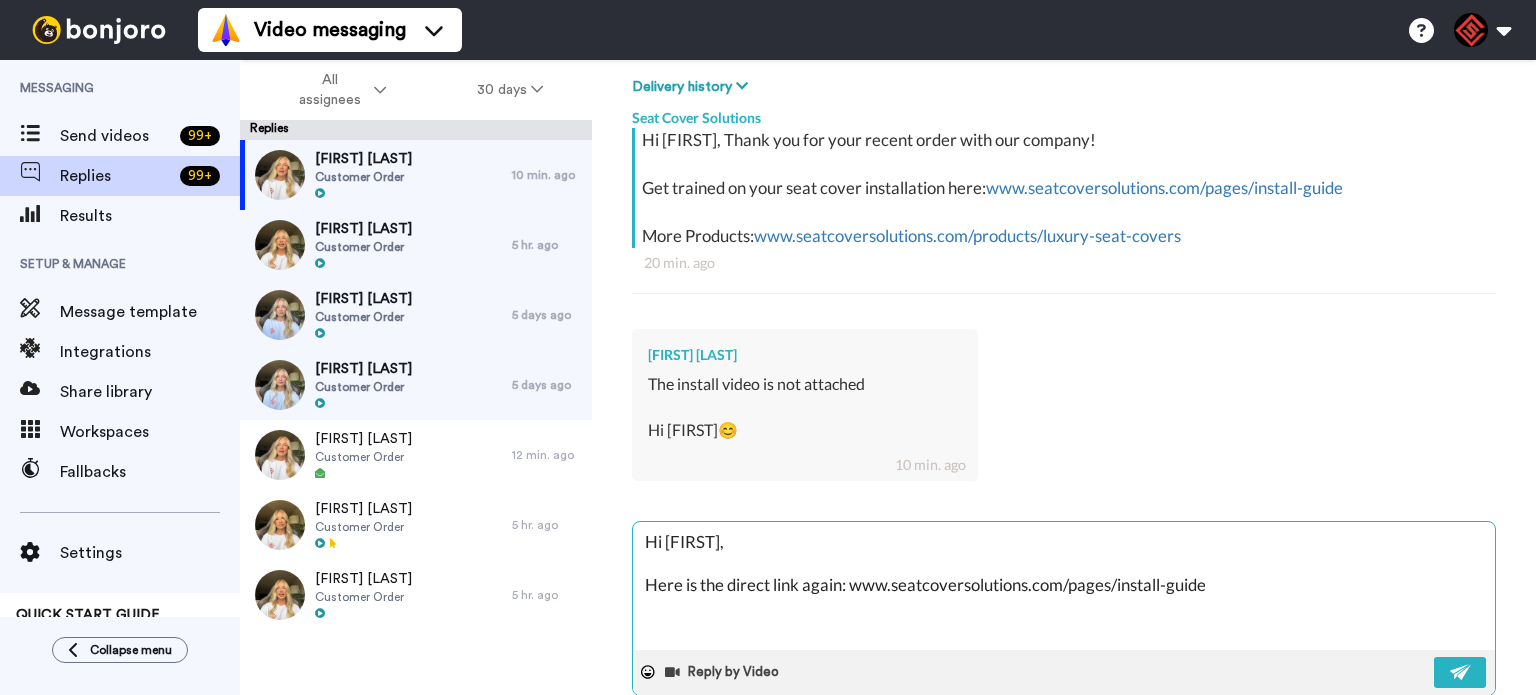 type on "x" 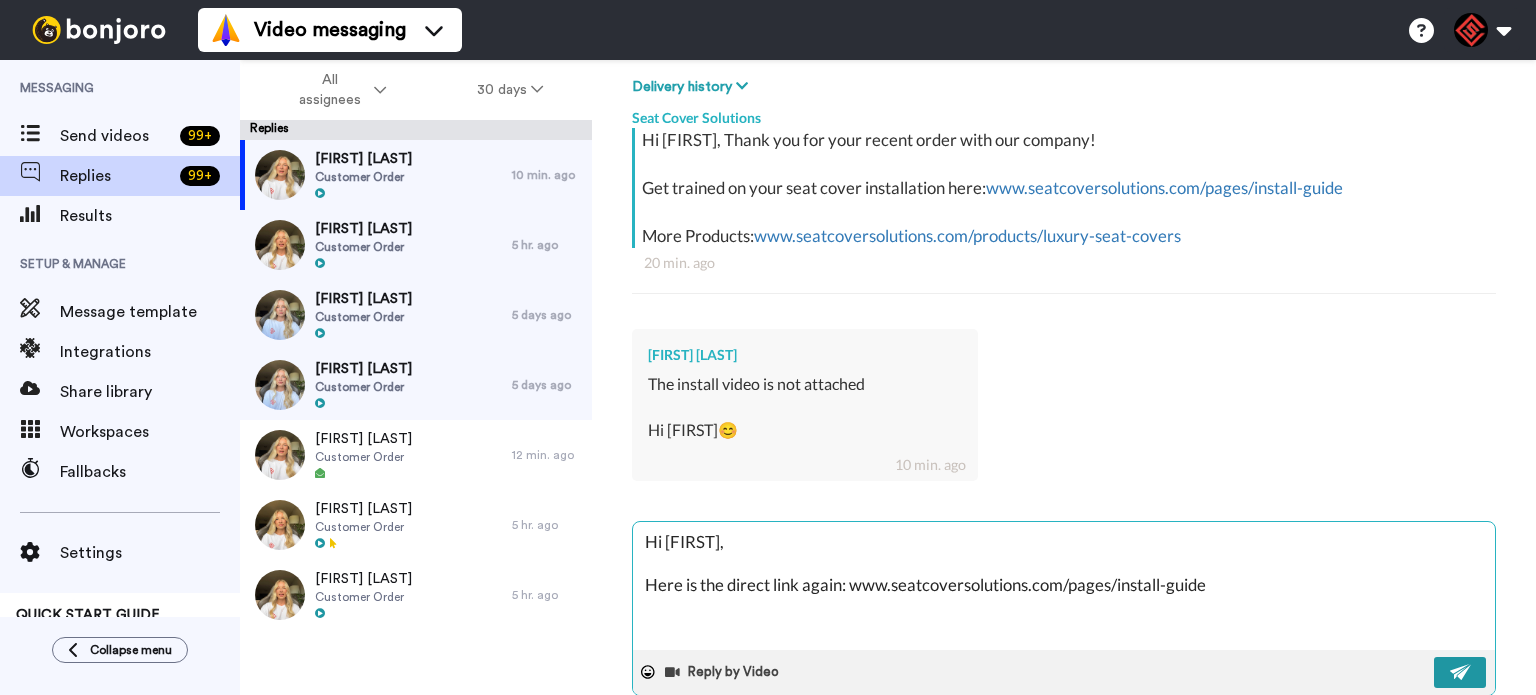 type on "Hi Dwayne,
Here is the direct link again: www.seatcoversolutions.com/pages/install-guide" 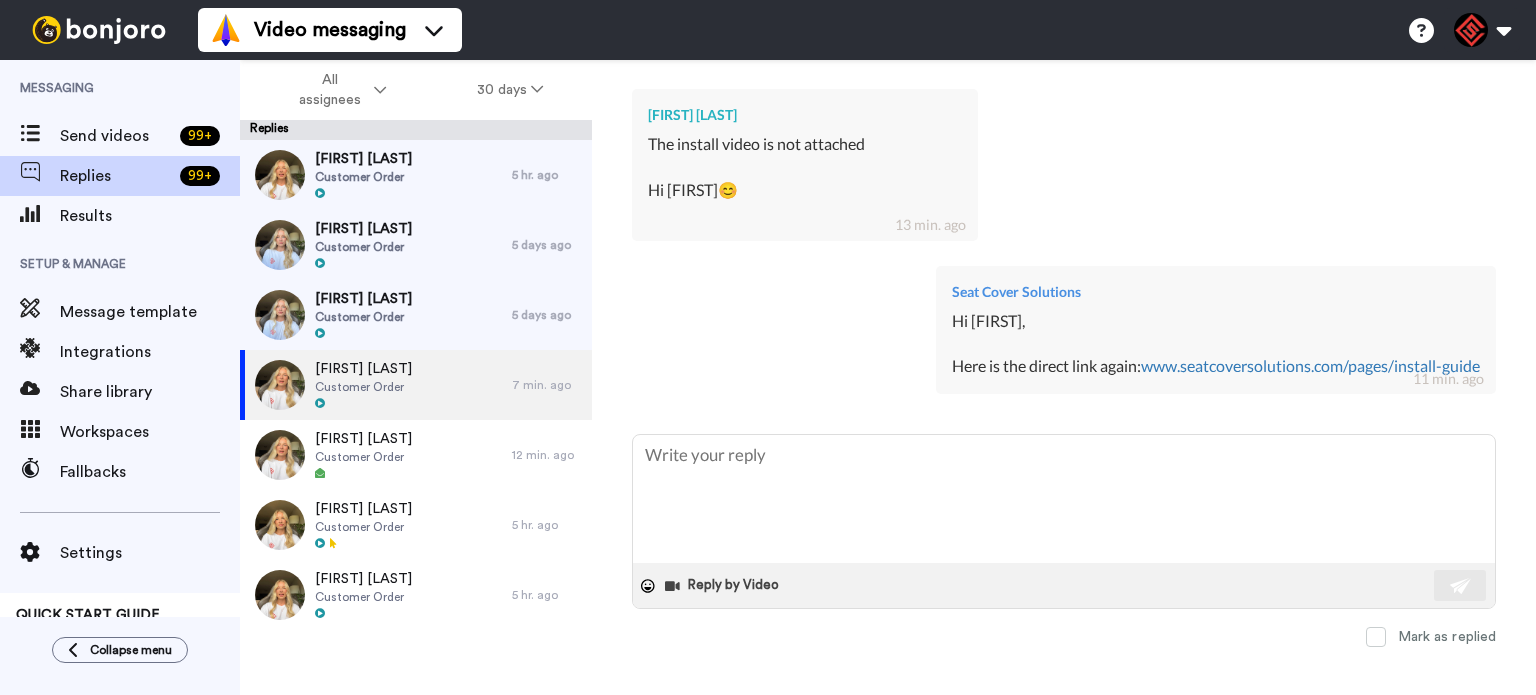 scroll, scrollTop: 560, scrollLeft: 0, axis: vertical 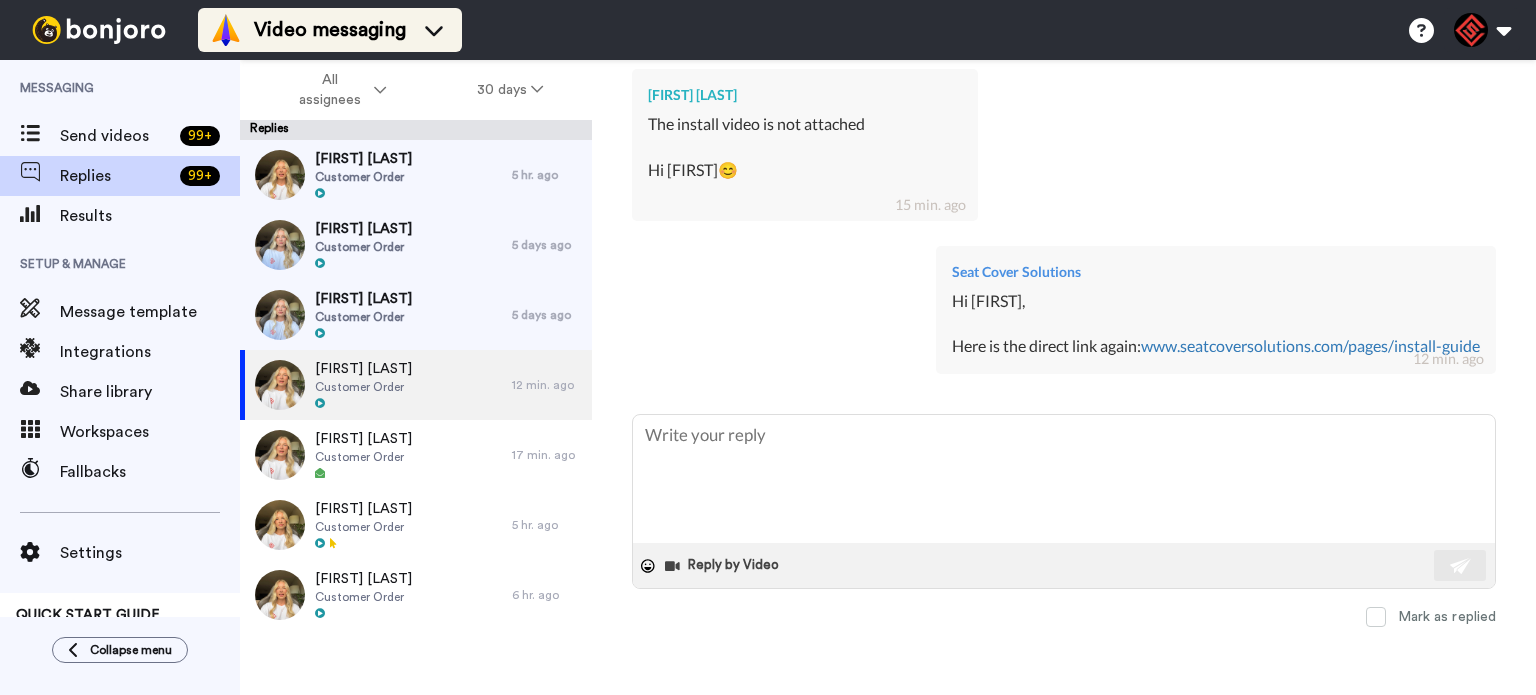 type on "x" 